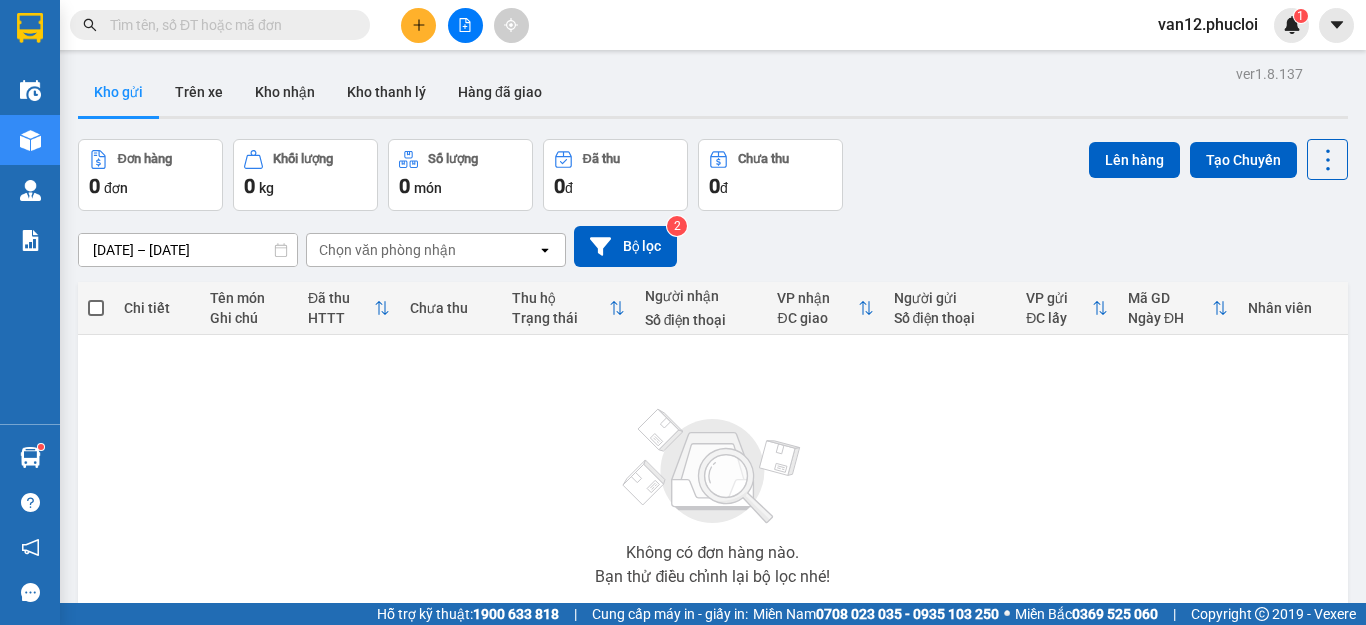 scroll, scrollTop: 0, scrollLeft: 0, axis: both 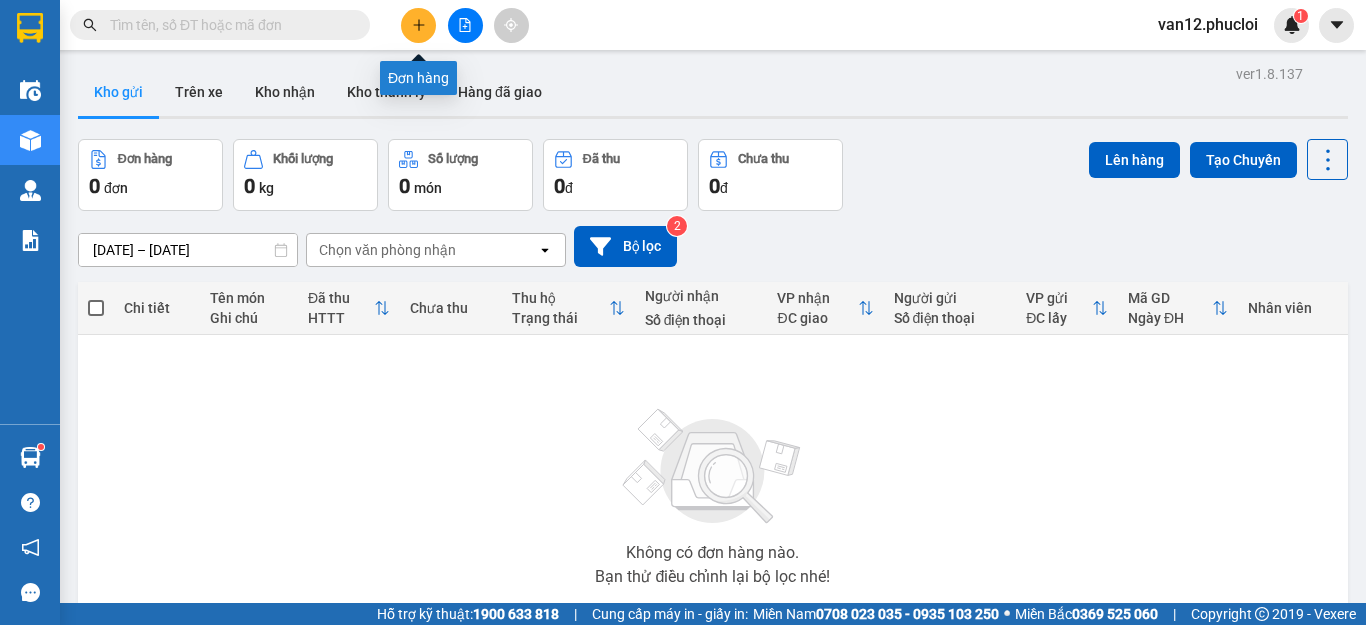 click 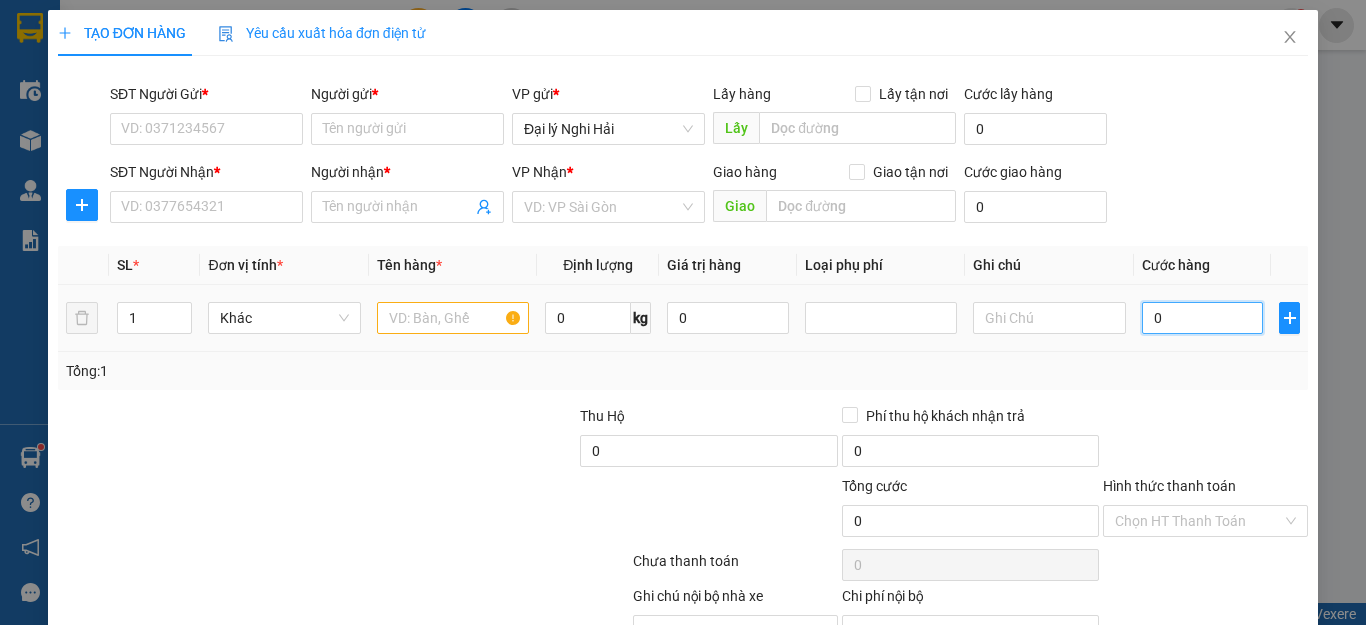 click on "0" at bounding box center [1203, 318] 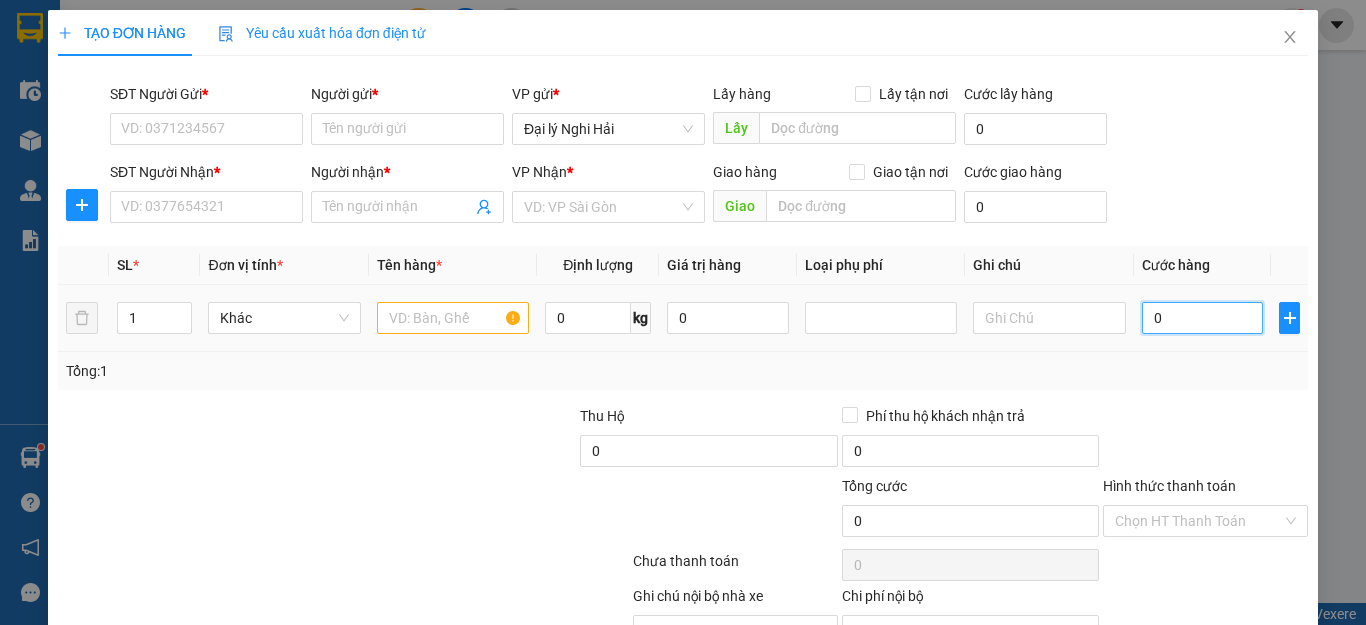 type on "6" 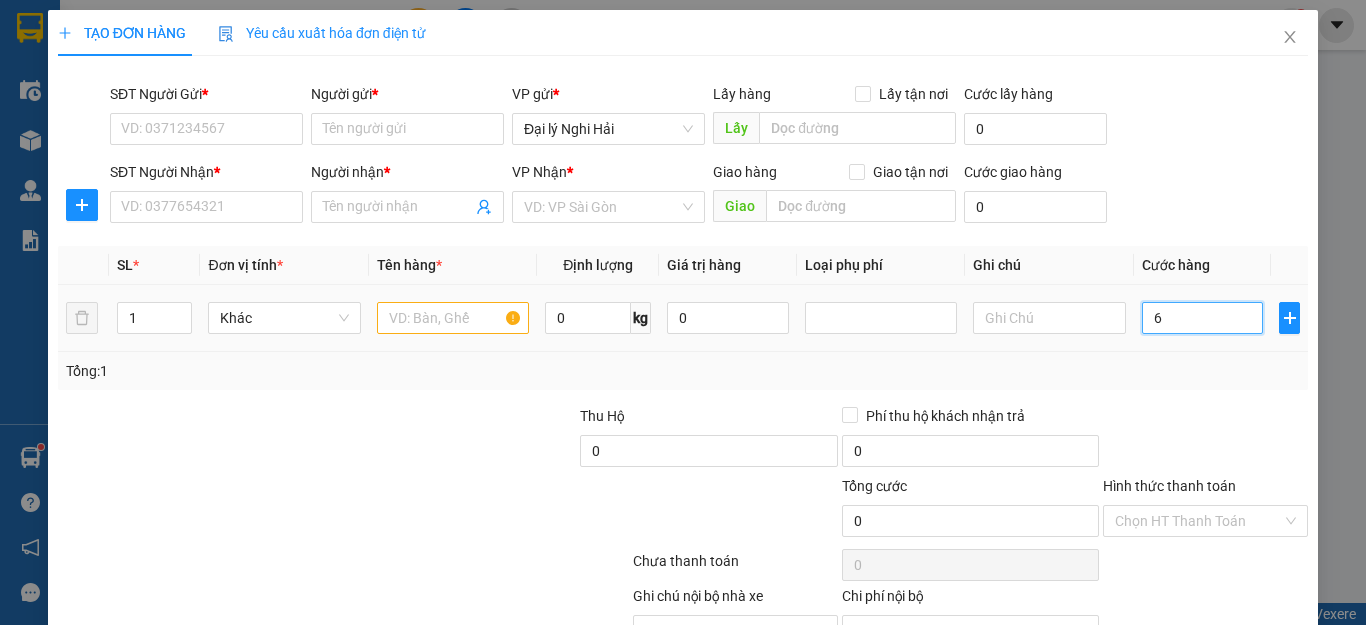 type on "6" 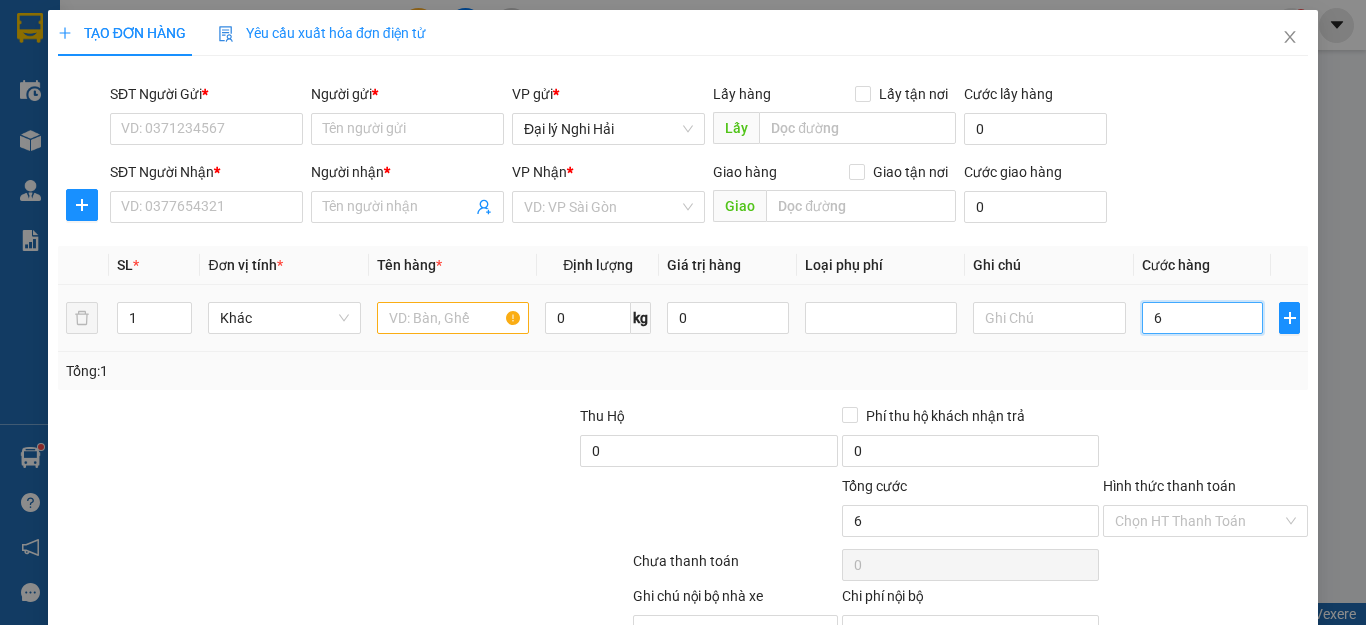 type on "6" 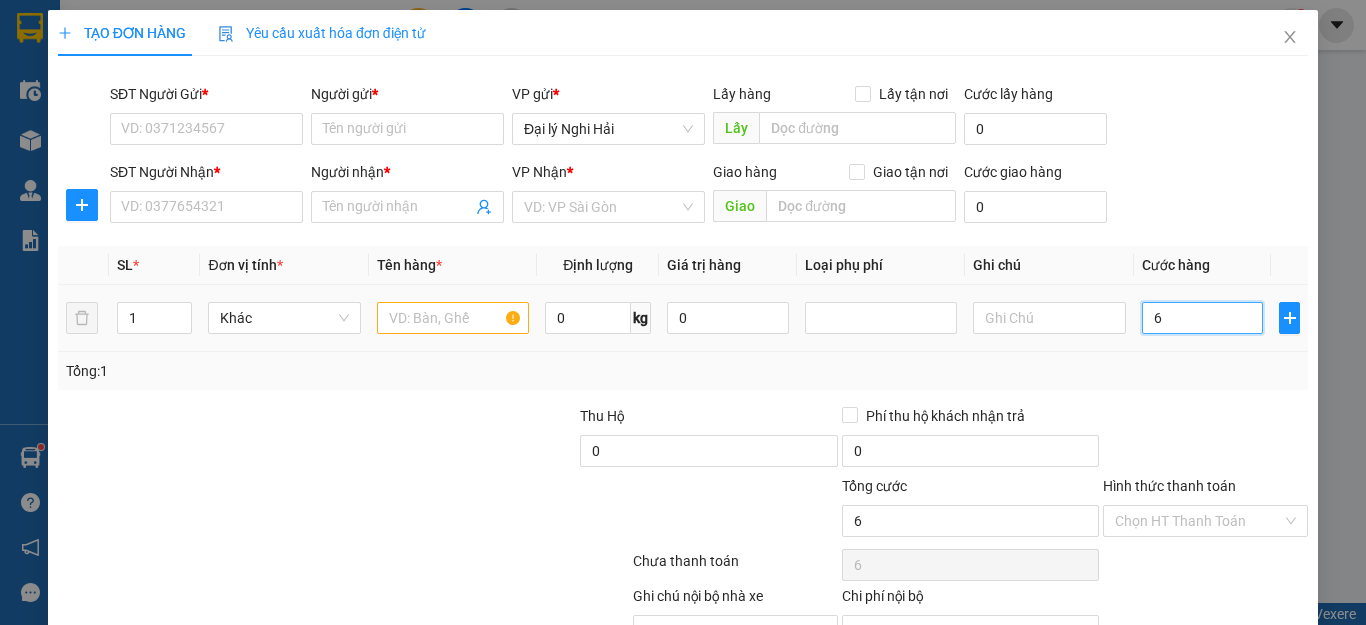type on "60" 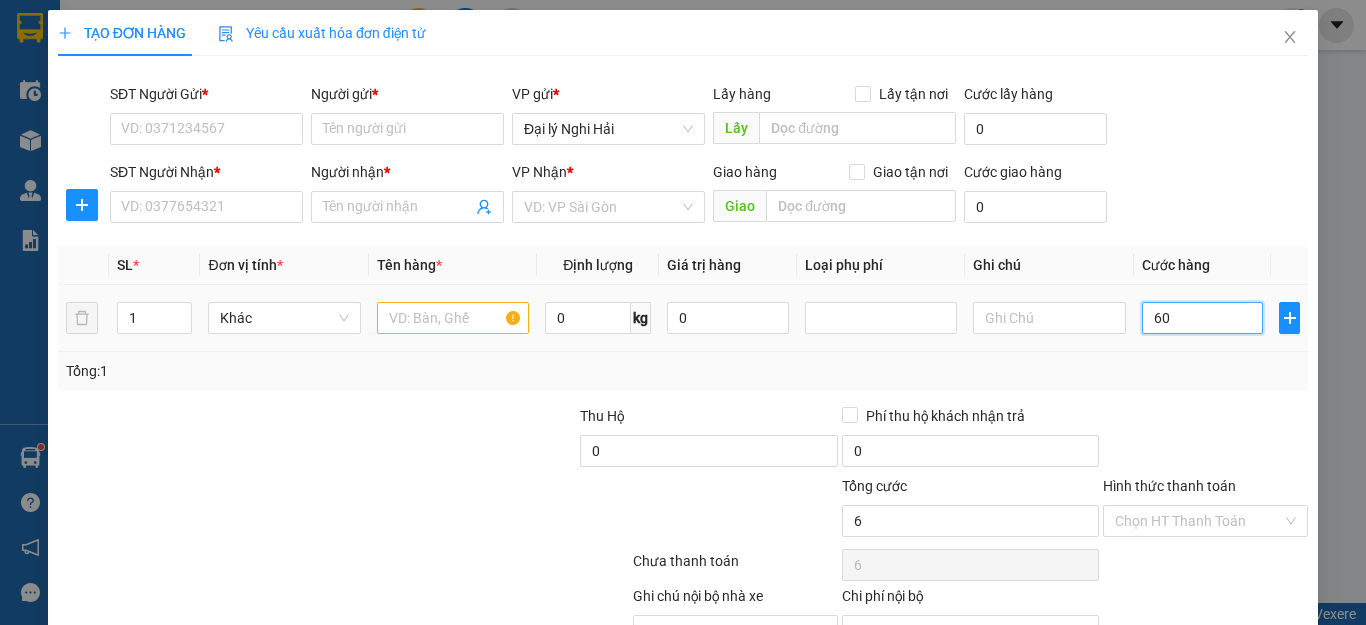 type on "60" 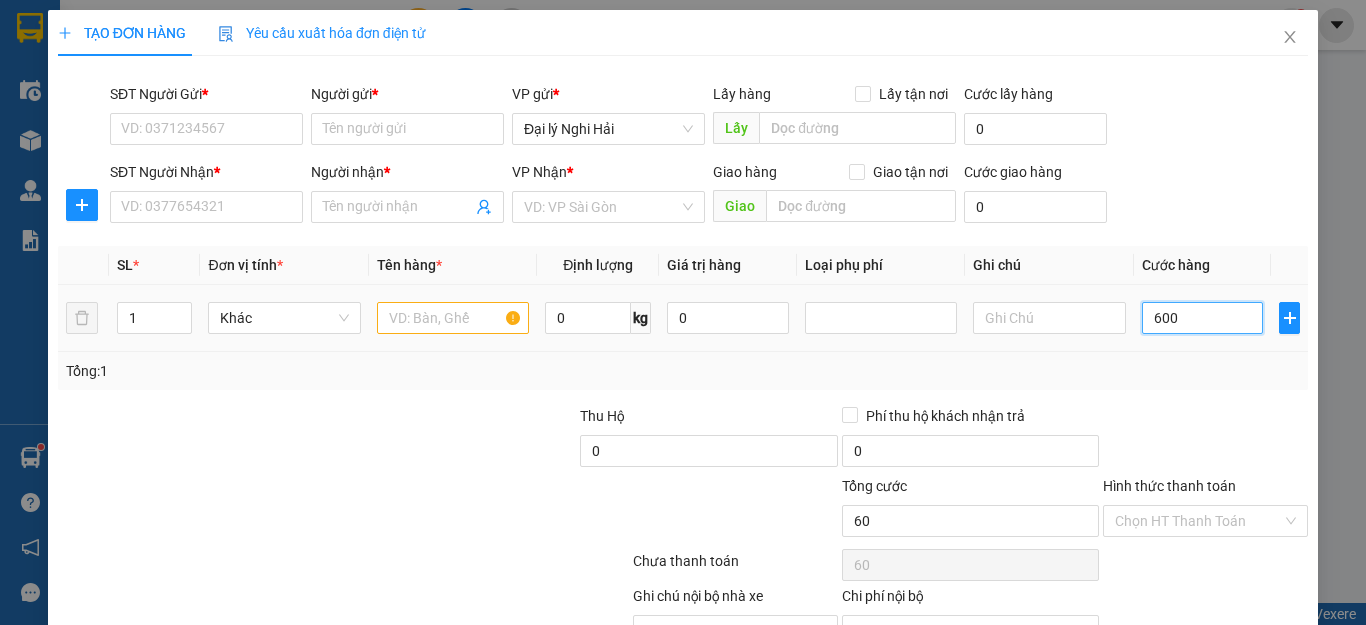 type on "6.000" 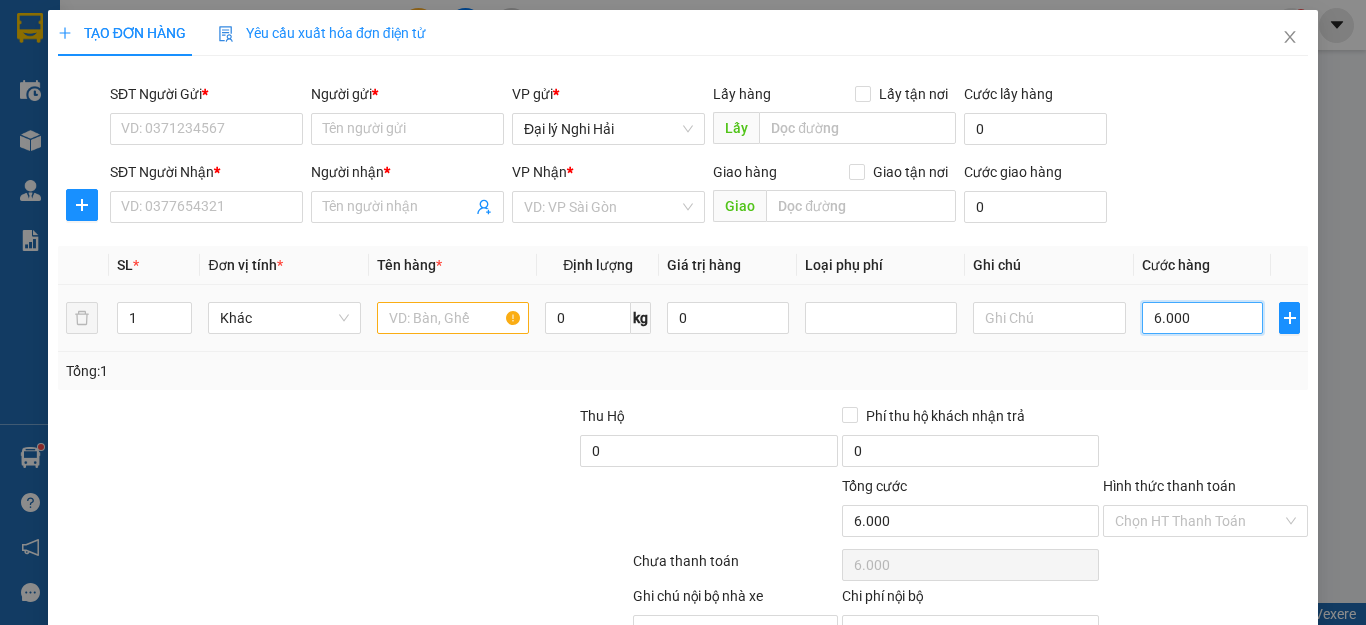 type on "60.000" 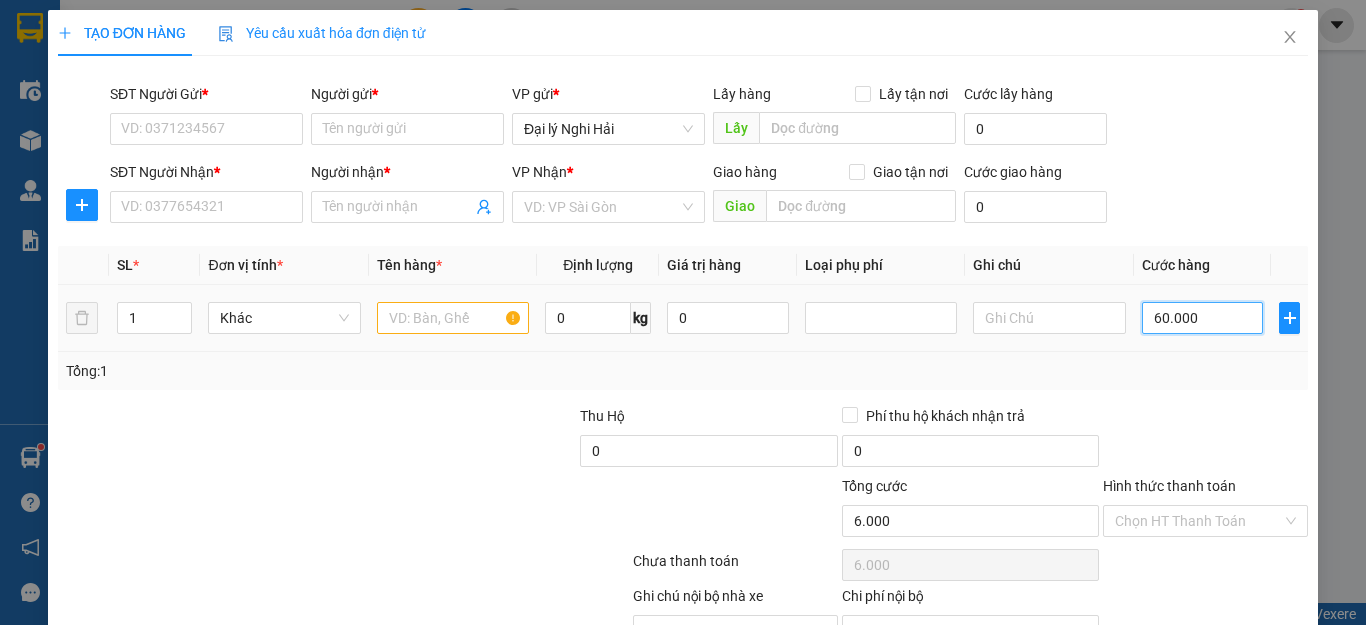 type on "60.000" 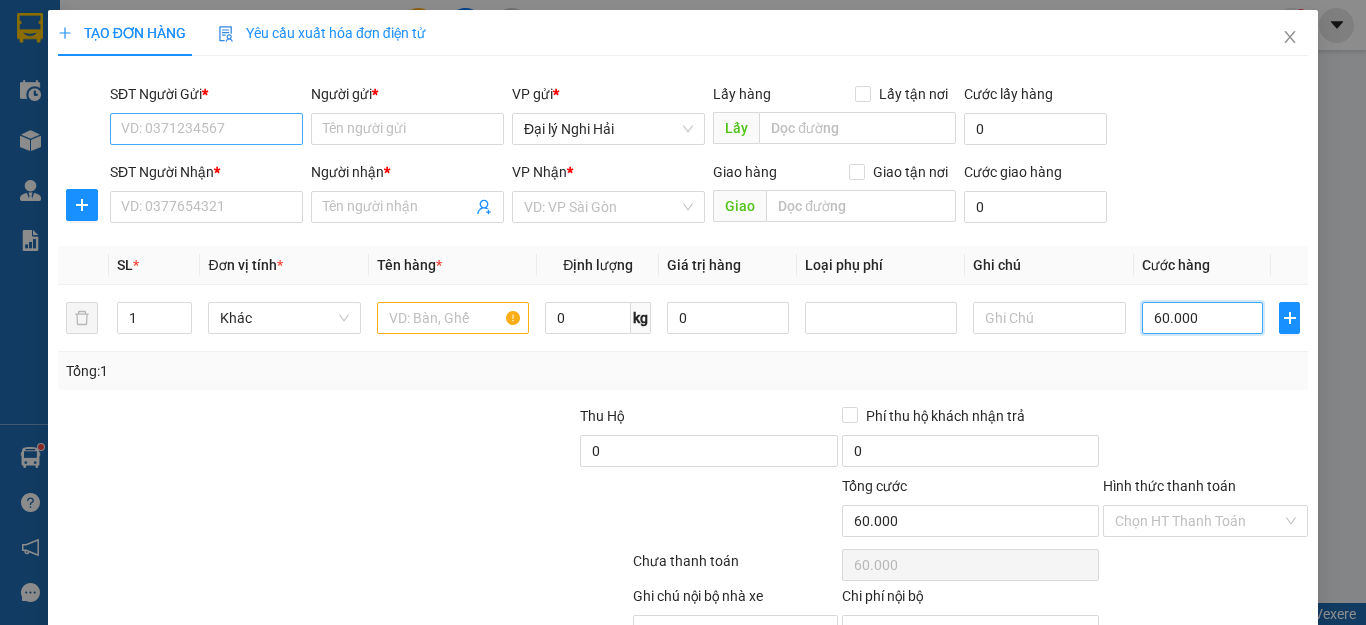 type on "60.000" 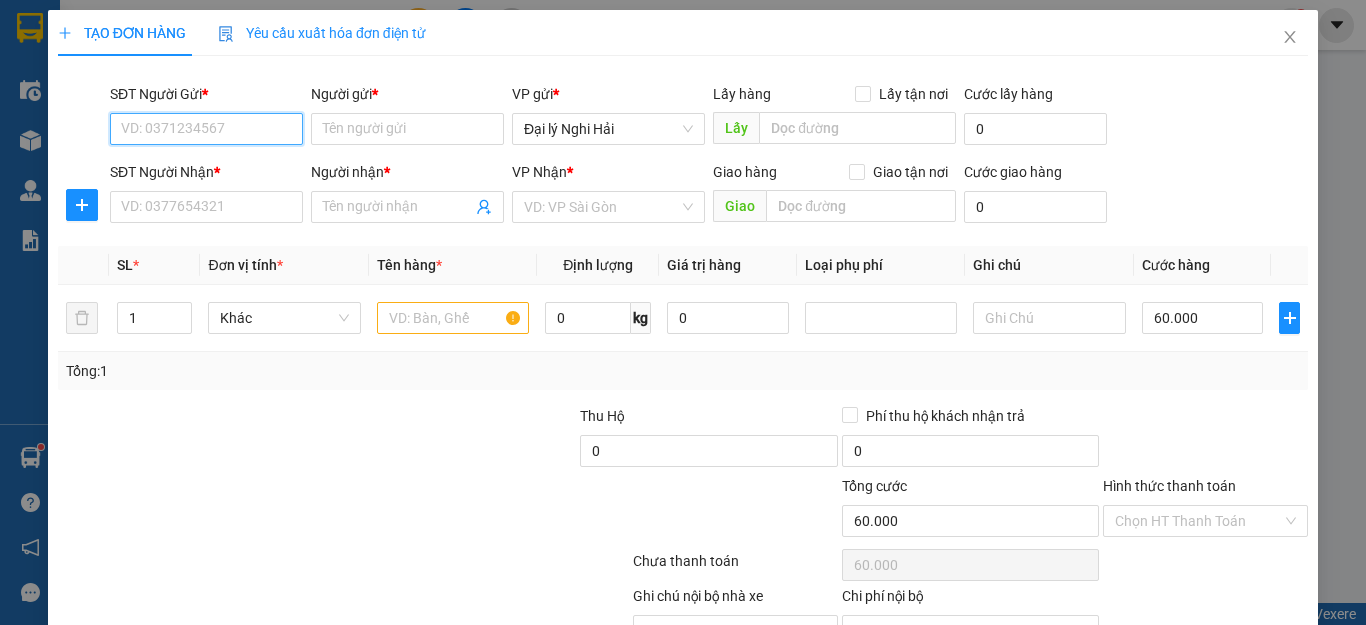 click on "SĐT Người Gửi  *" at bounding box center [206, 129] 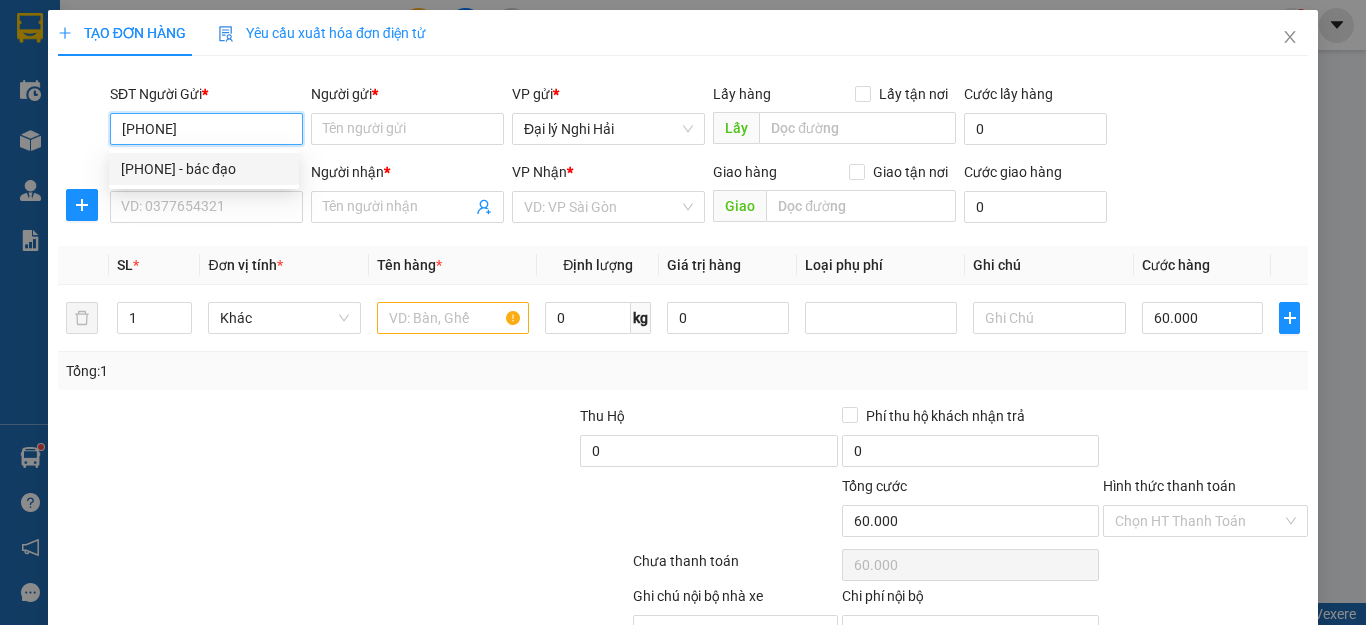 click on "[PHONE] - bác đạo" at bounding box center (204, 169) 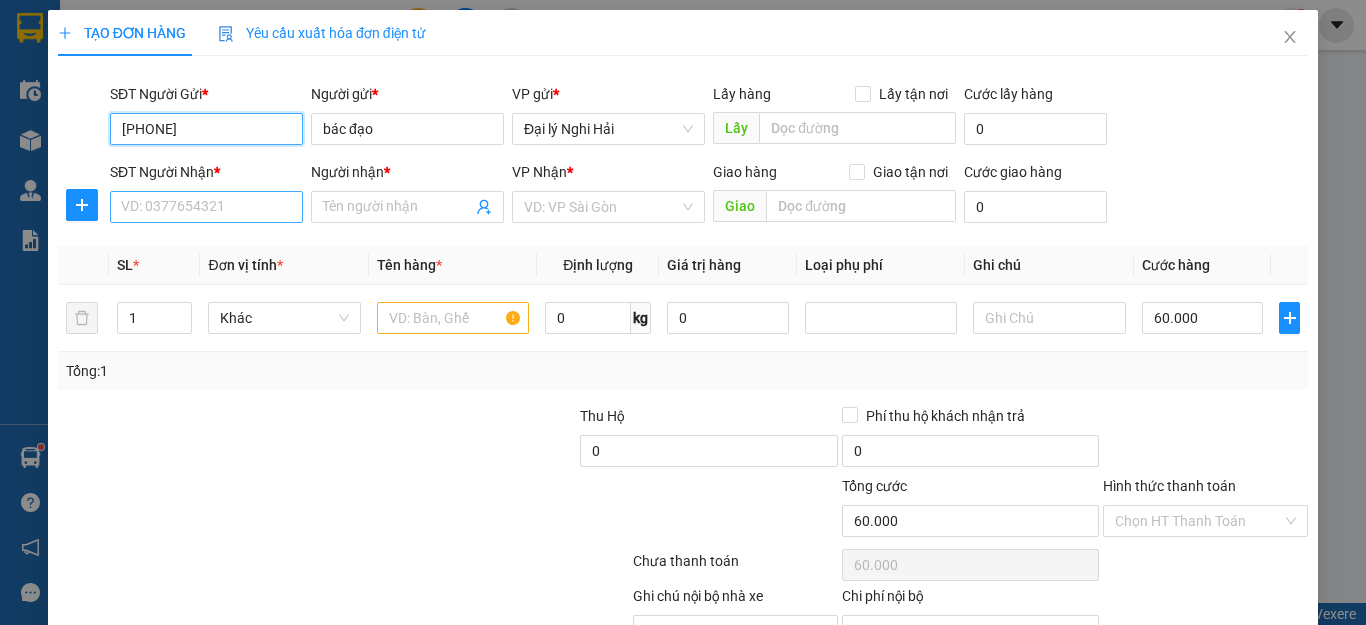 type on "[PHONE]" 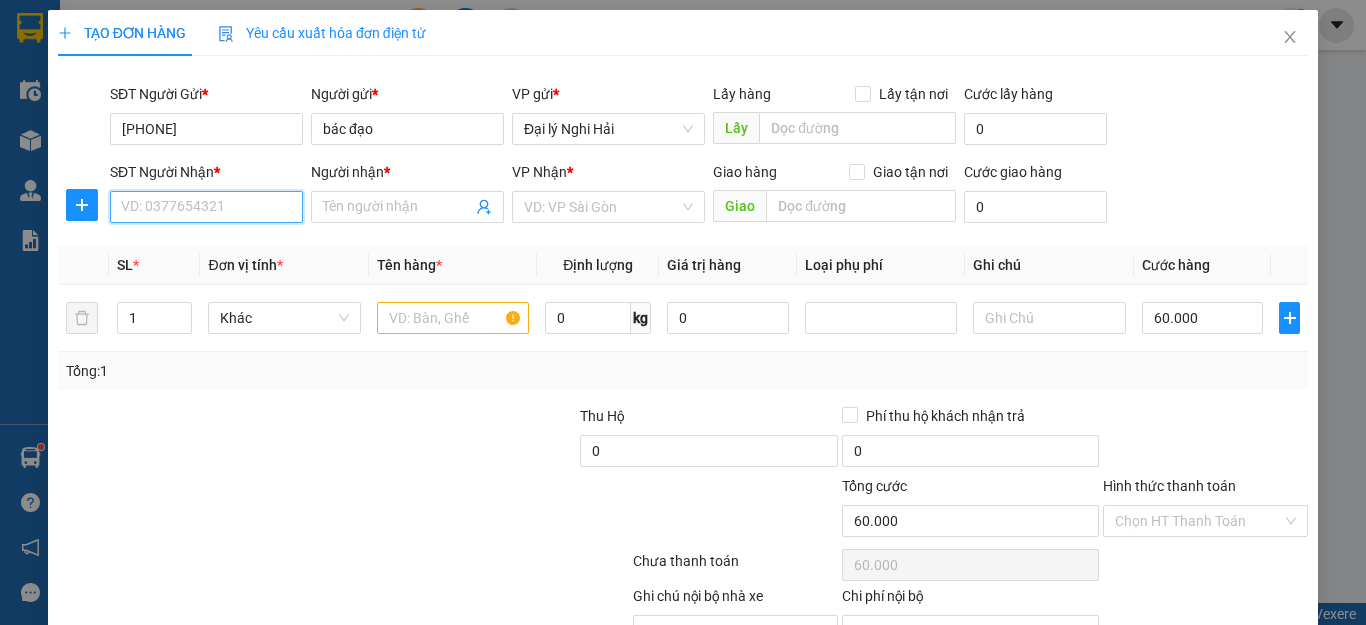 click on "SĐT Người Nhận  *" at bounding box center (206, 207) 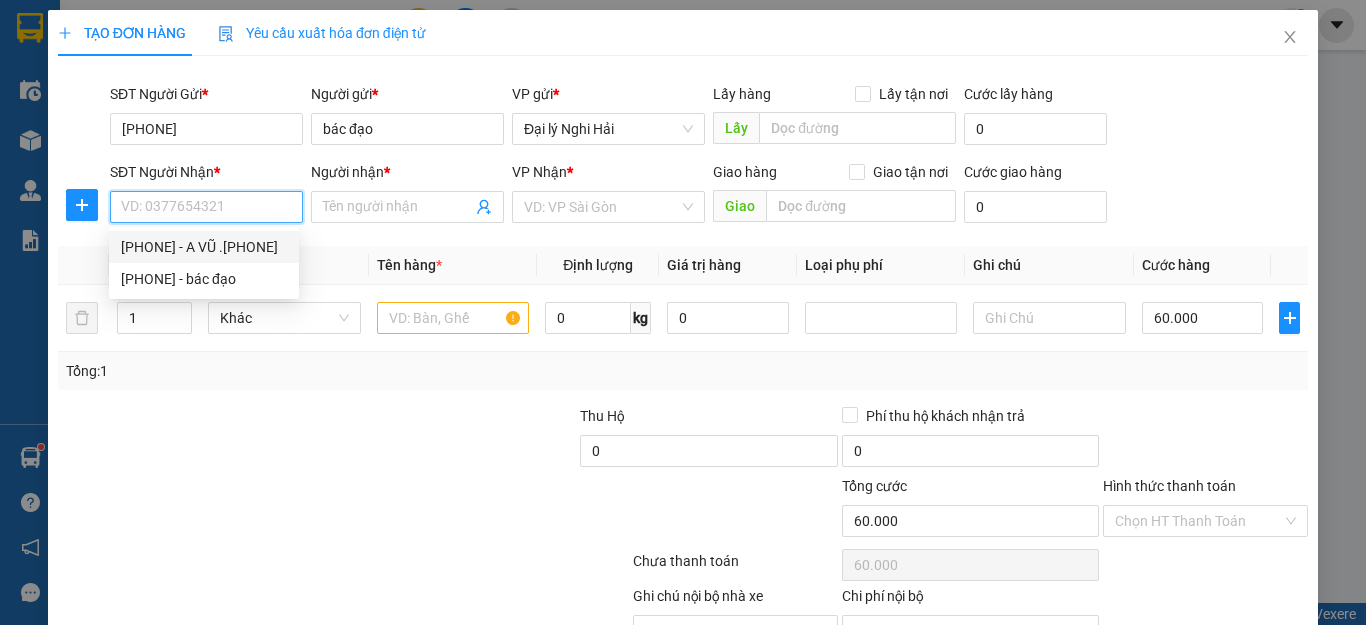 click on "[PHONE] - A VŨ .[PHONE]" at bounding box center [204, 247] 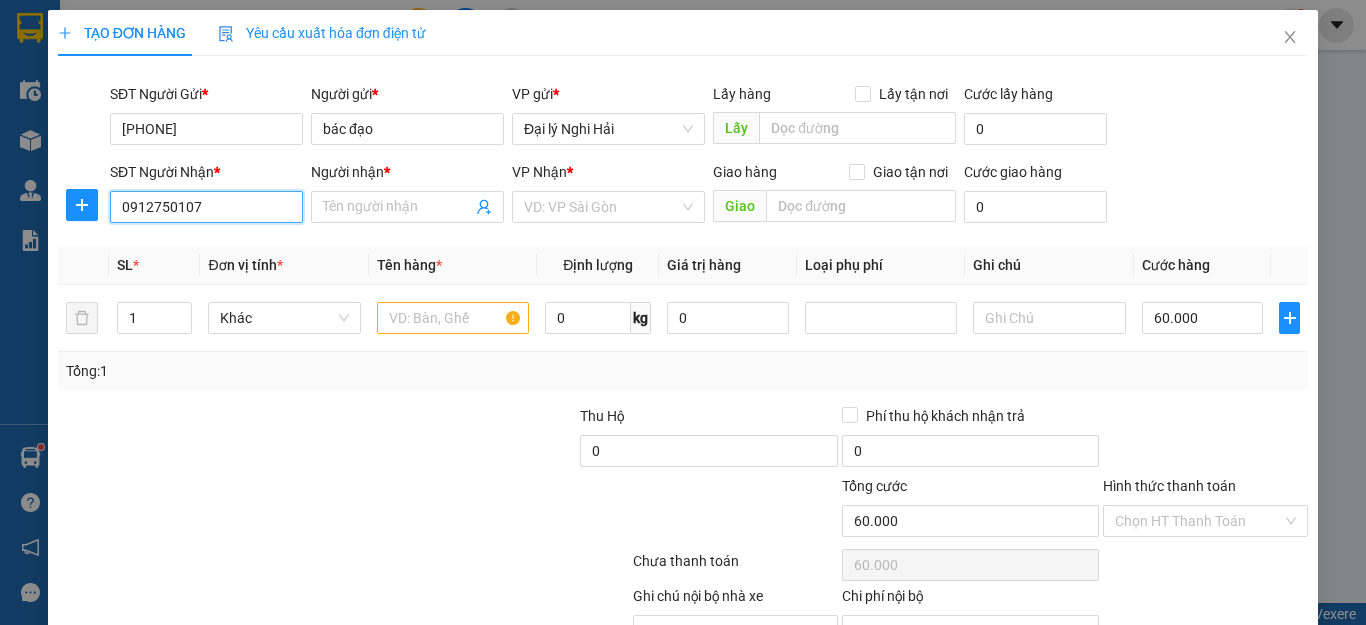 type on "A VŨ .0976917658" 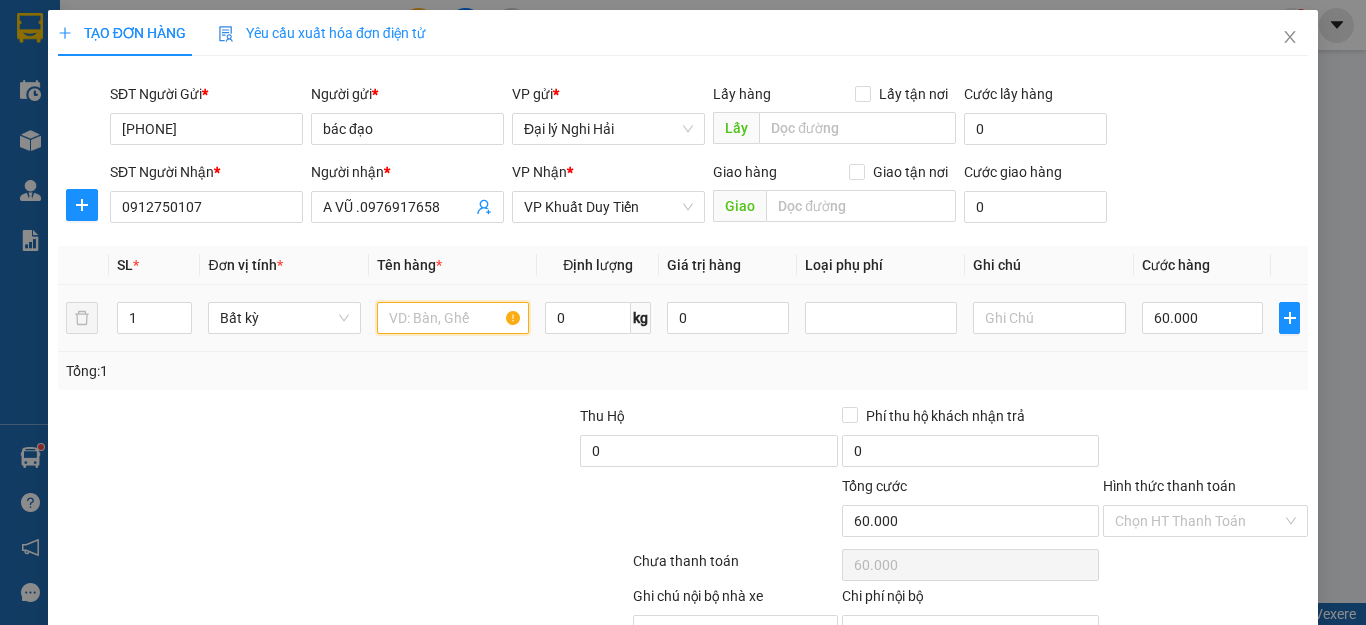 click at bounding box center (453, 318) 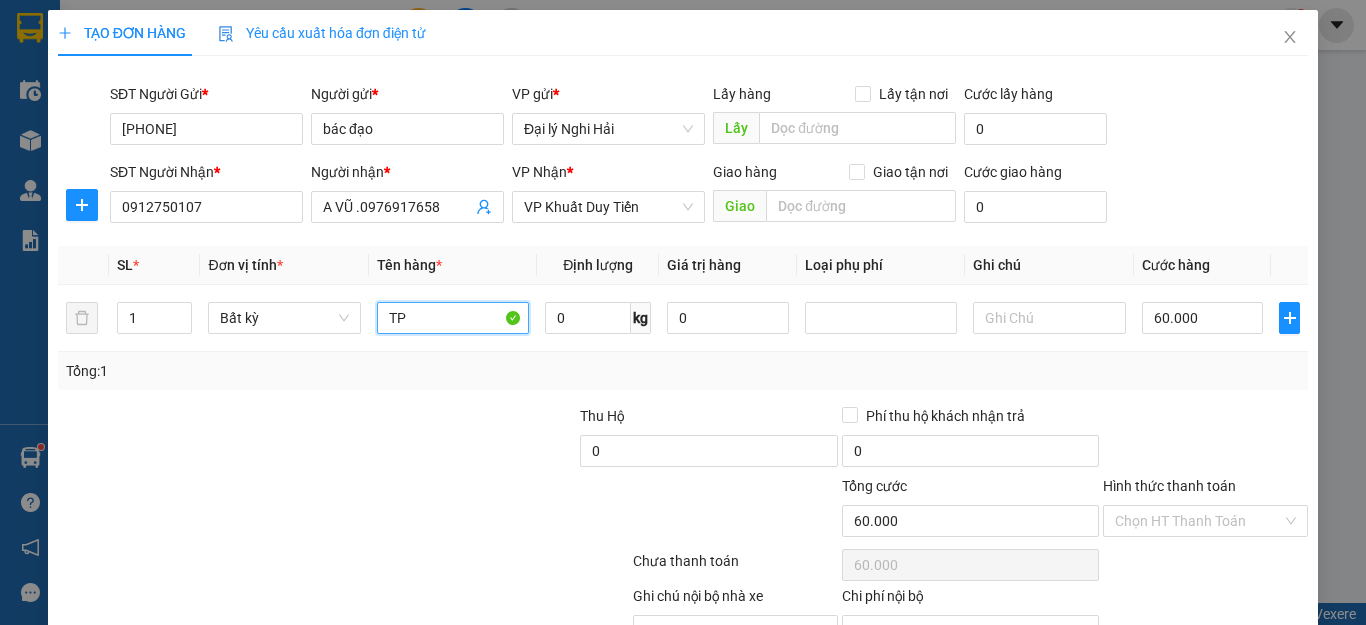 type on "TP" 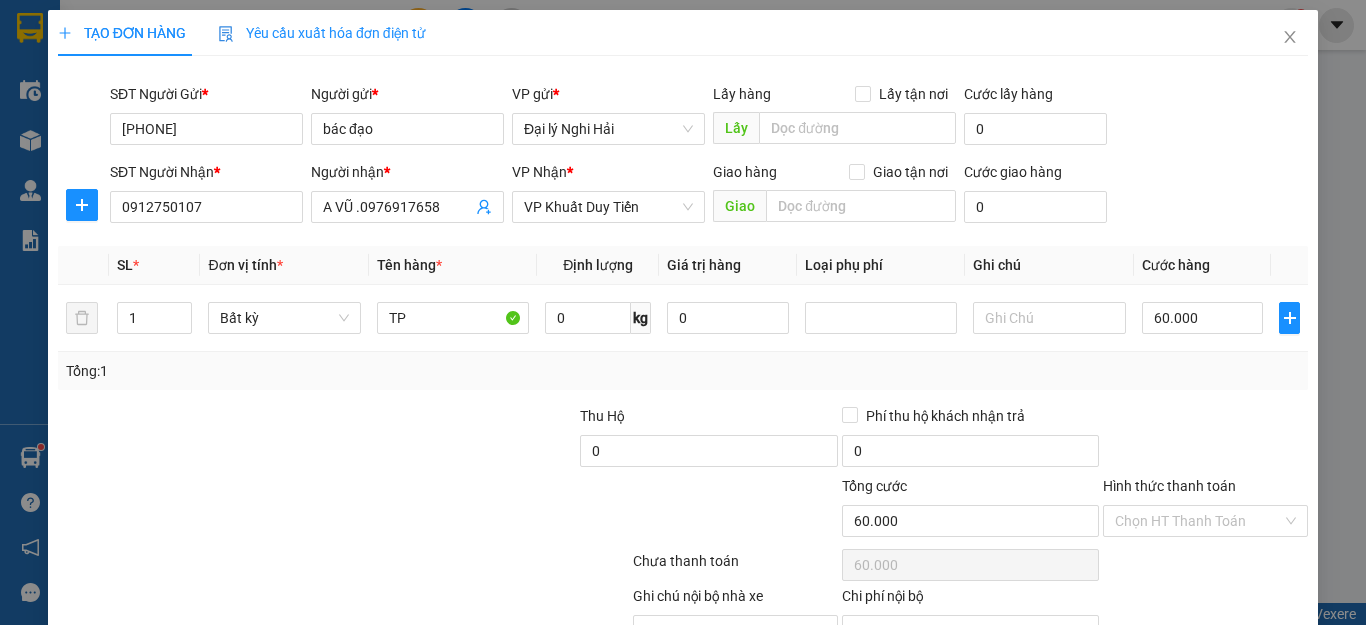 click on "Hình thức thanh toán" at bounding box center [1169, 486] 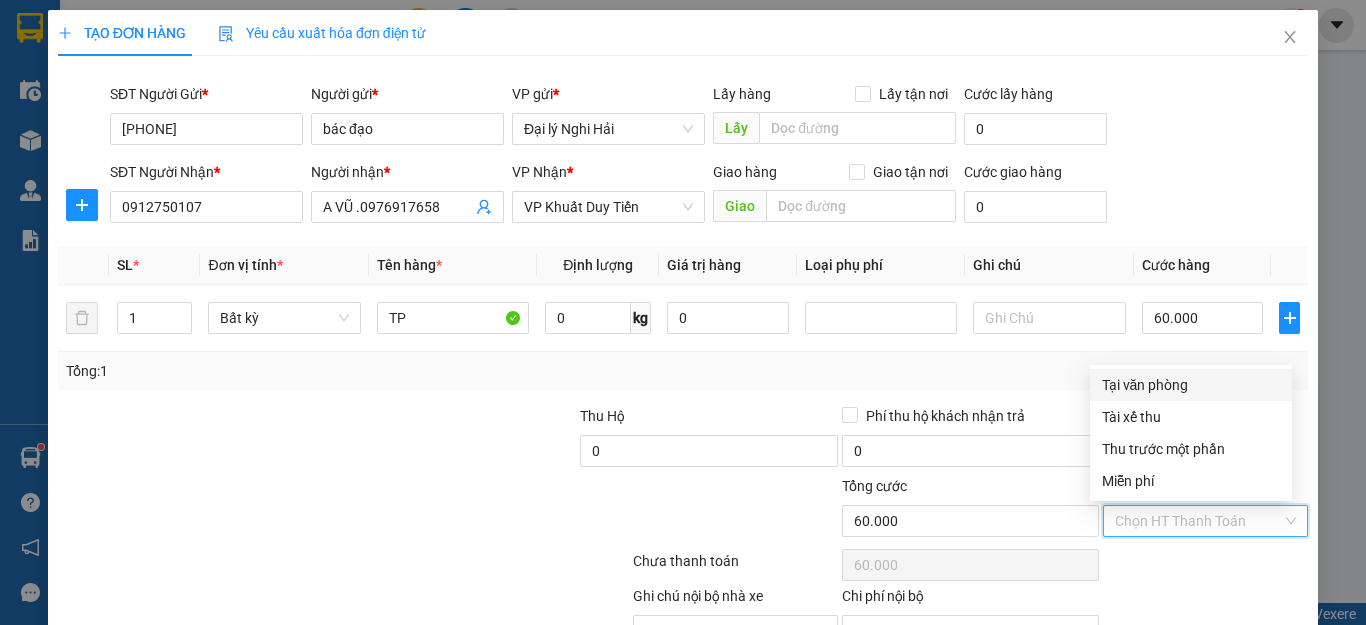 click on "Tại văn phòng" at bounding box center [1191, 385] 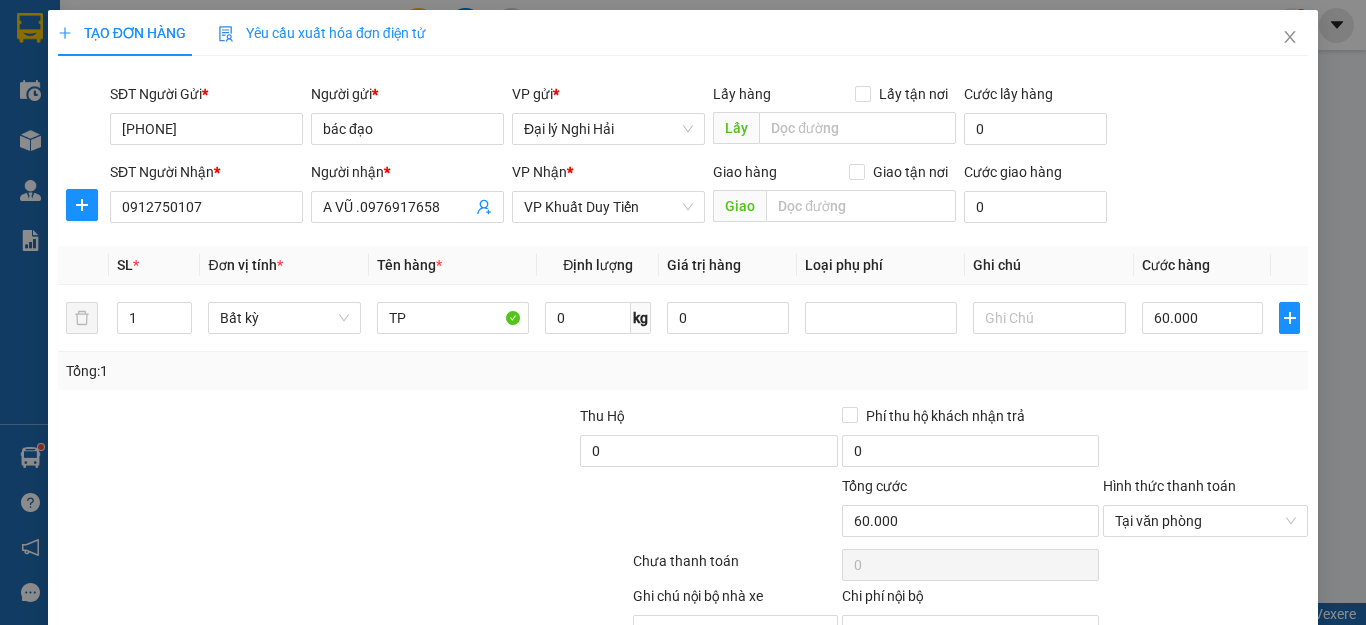 scroll, scrollTop: 108, scrollLeft: 0, axis: vertical 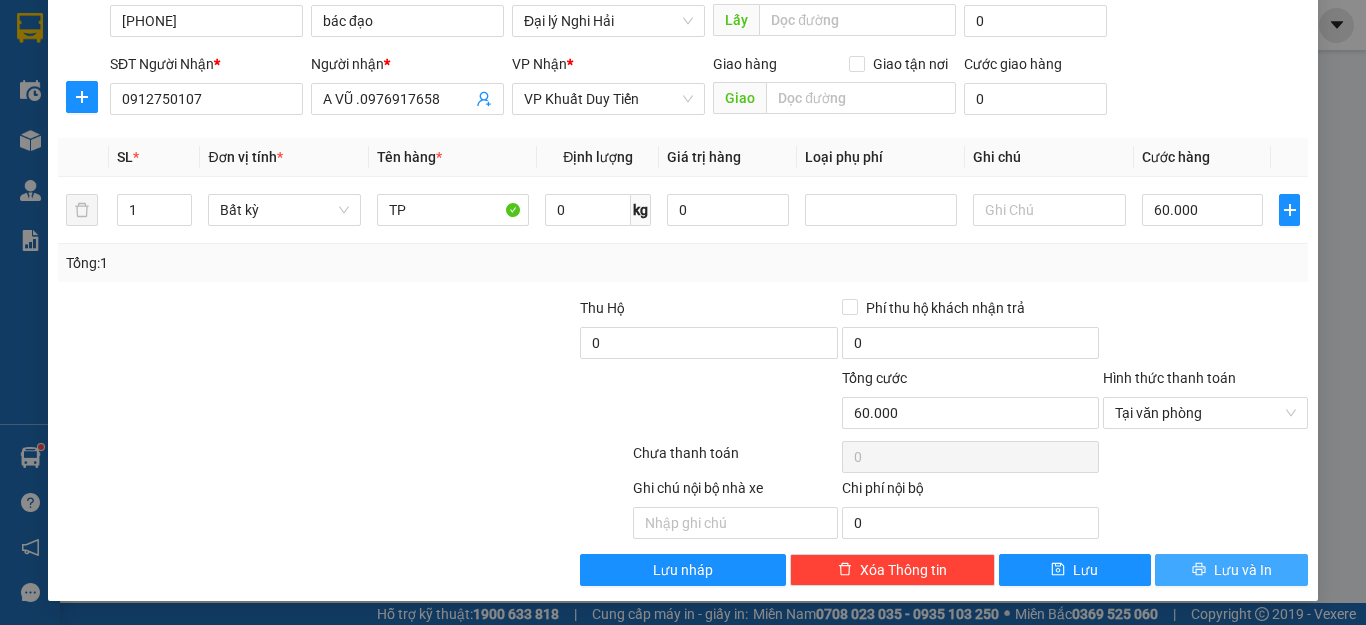click on "Lưu và In" at bounding box center [1243, 570] 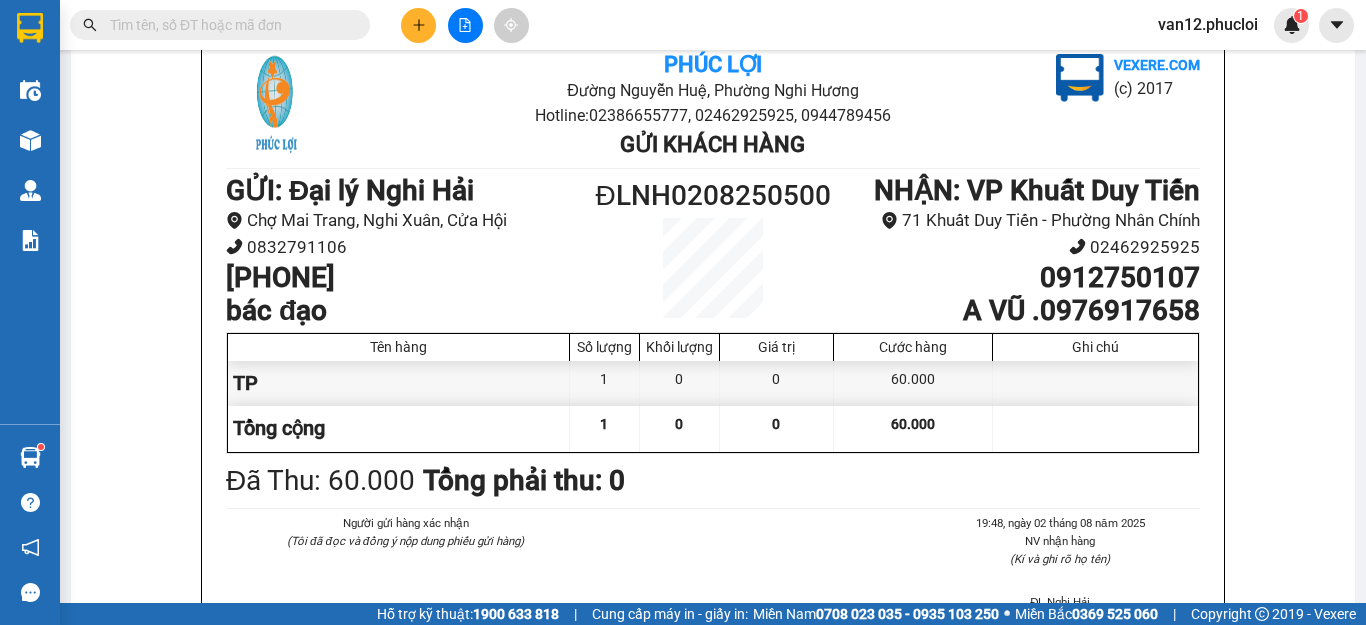 scroll, scrollTop: 107, scrollLeft: 0, axis: vertical 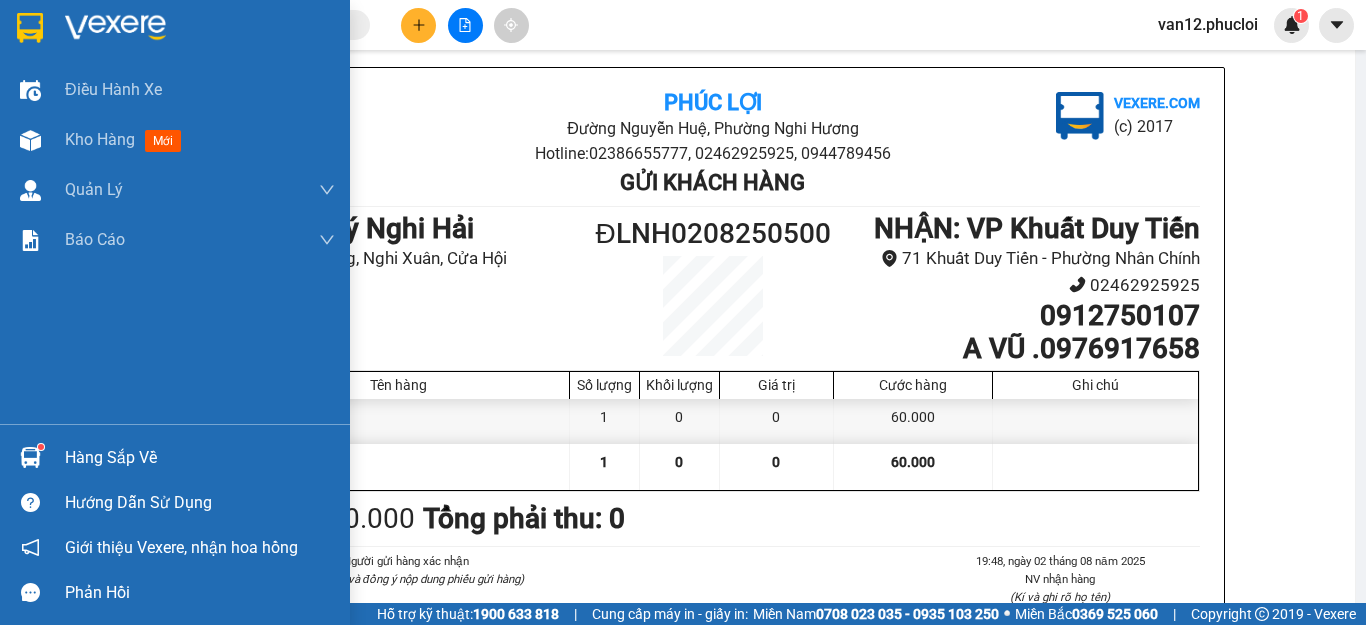 click at bounding box center [30, 28] 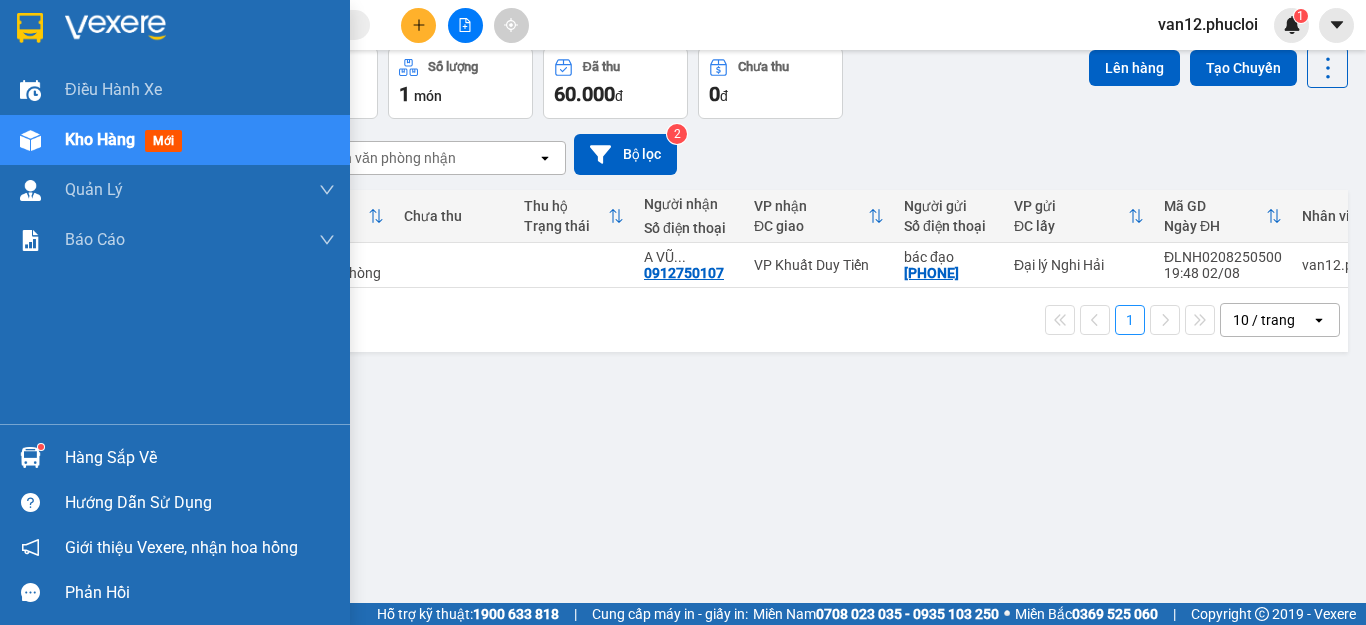 scroll, scrollTop: 92, scrollLeft: 0, axis: vertical 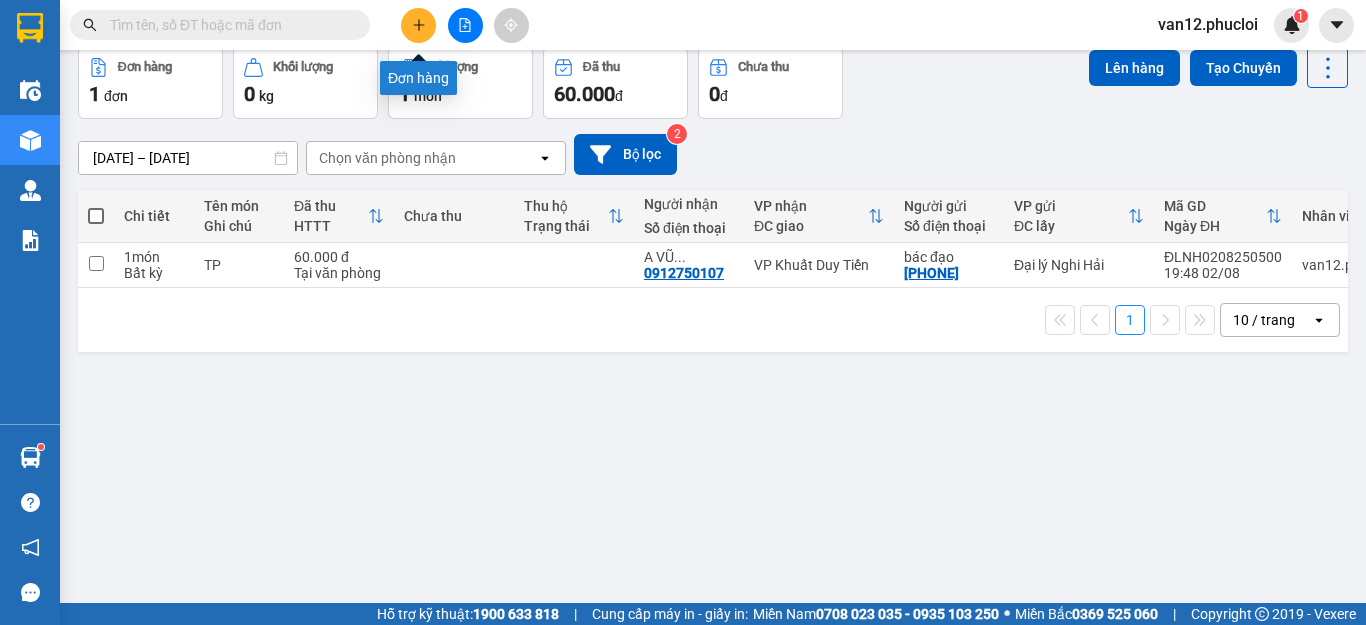 click 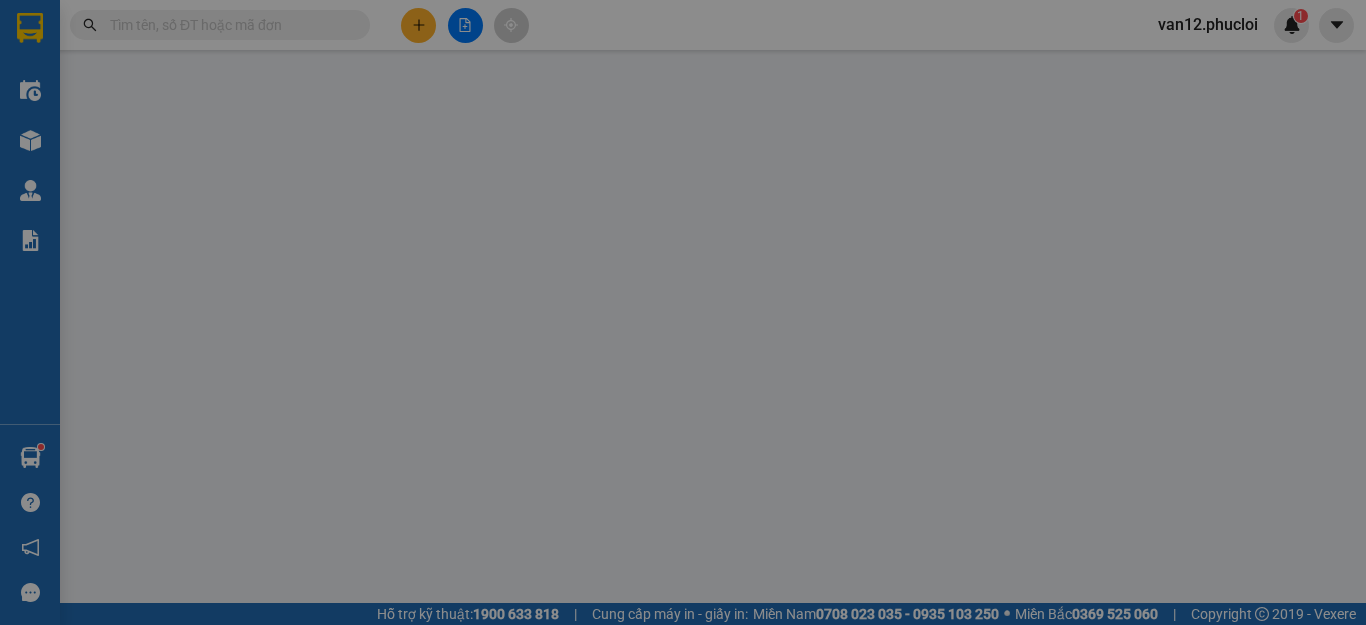 scroll, scrollTop: 0, scrollLeft: 0, axis: both 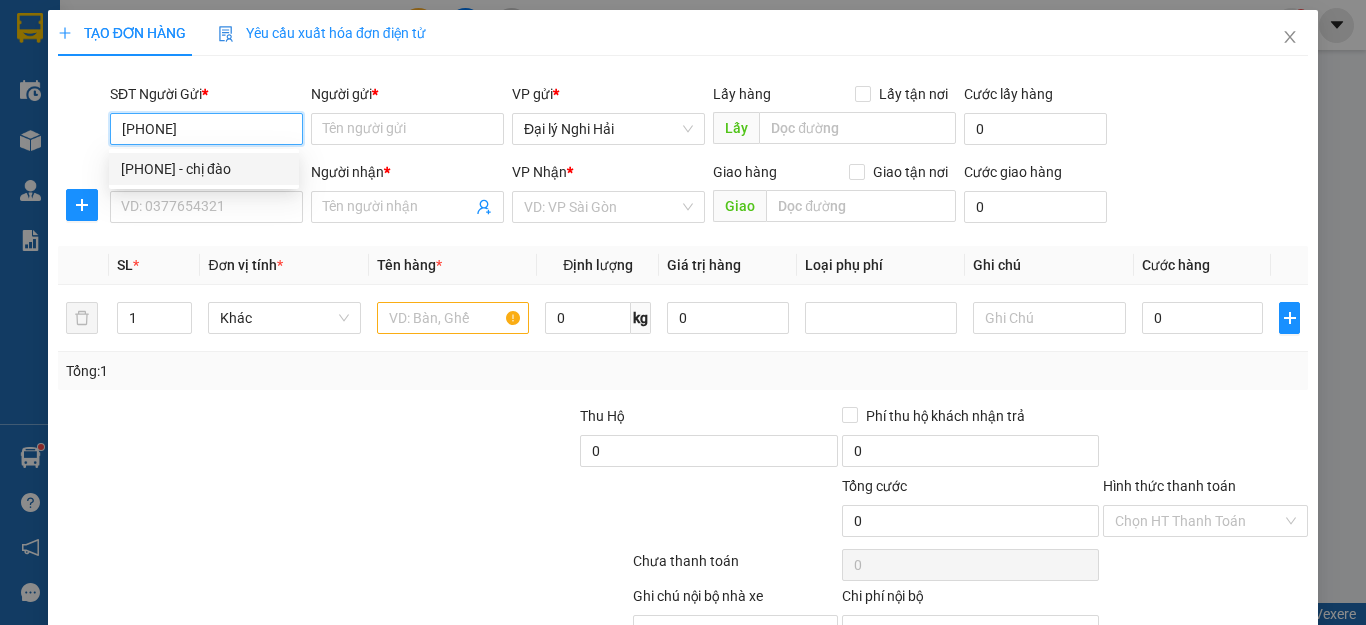 click on "[PHONE] - chị đào" at bounding box center (204, 169) 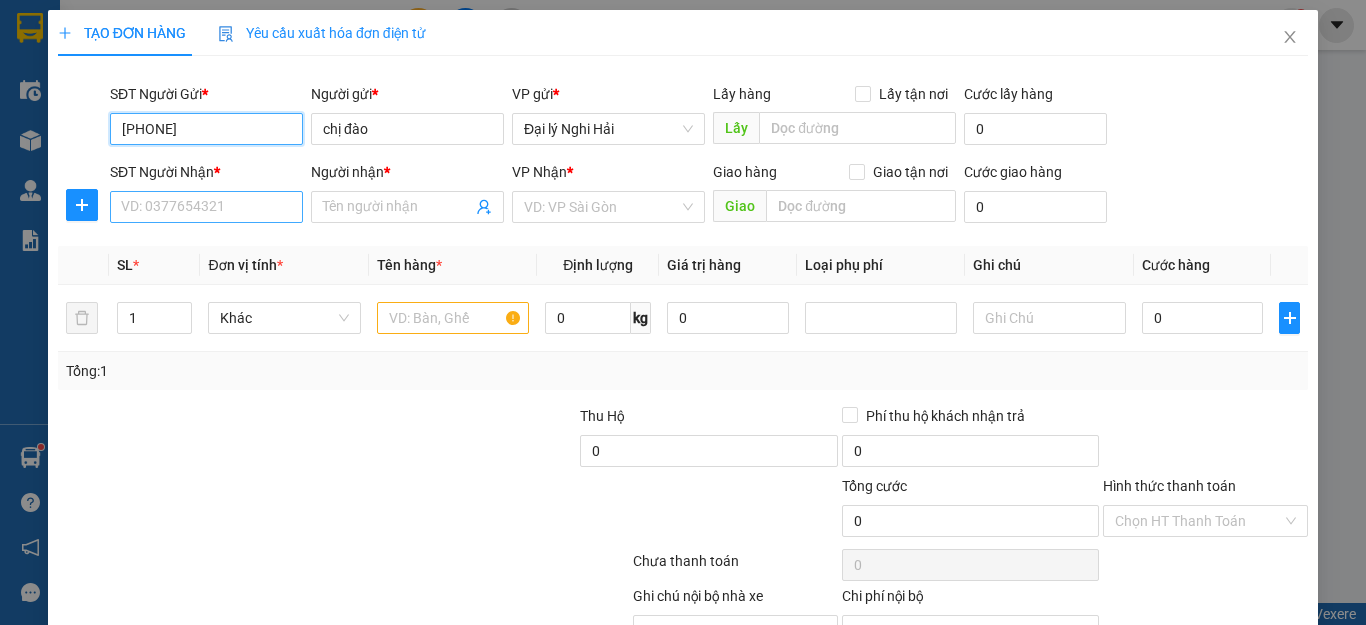 type on "[PHONE]" 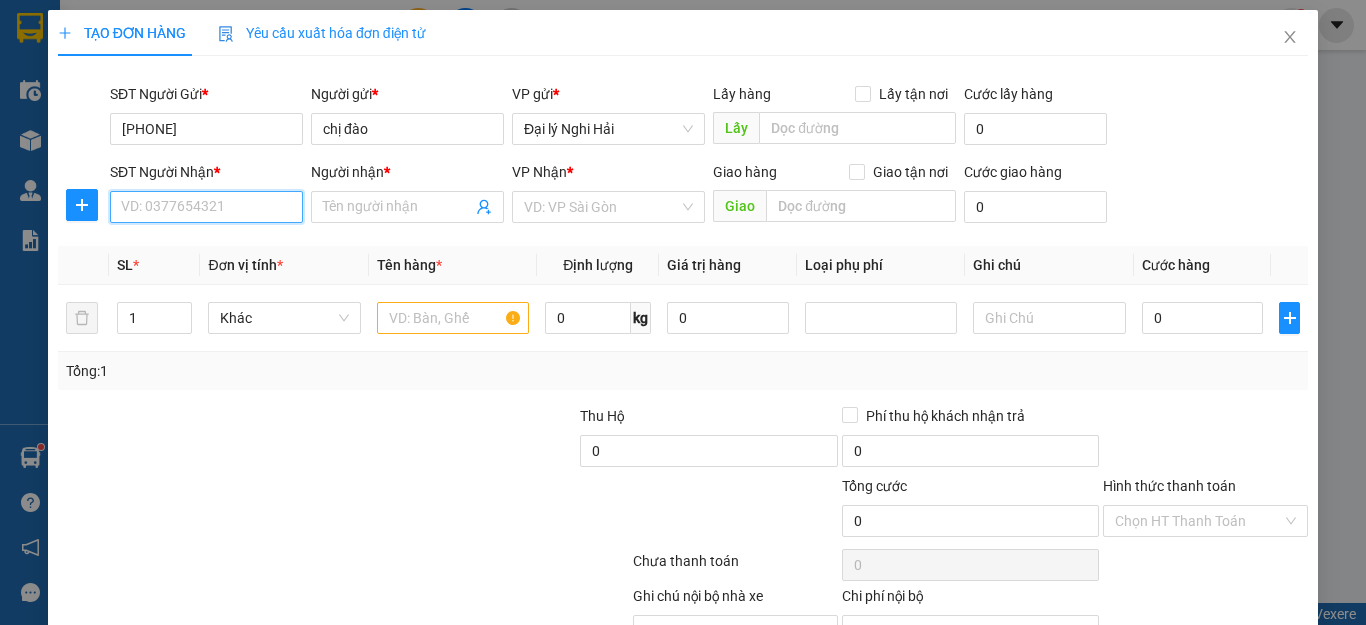 click on "SĐT Người Nhận  *" at bounding box center (206, 207) 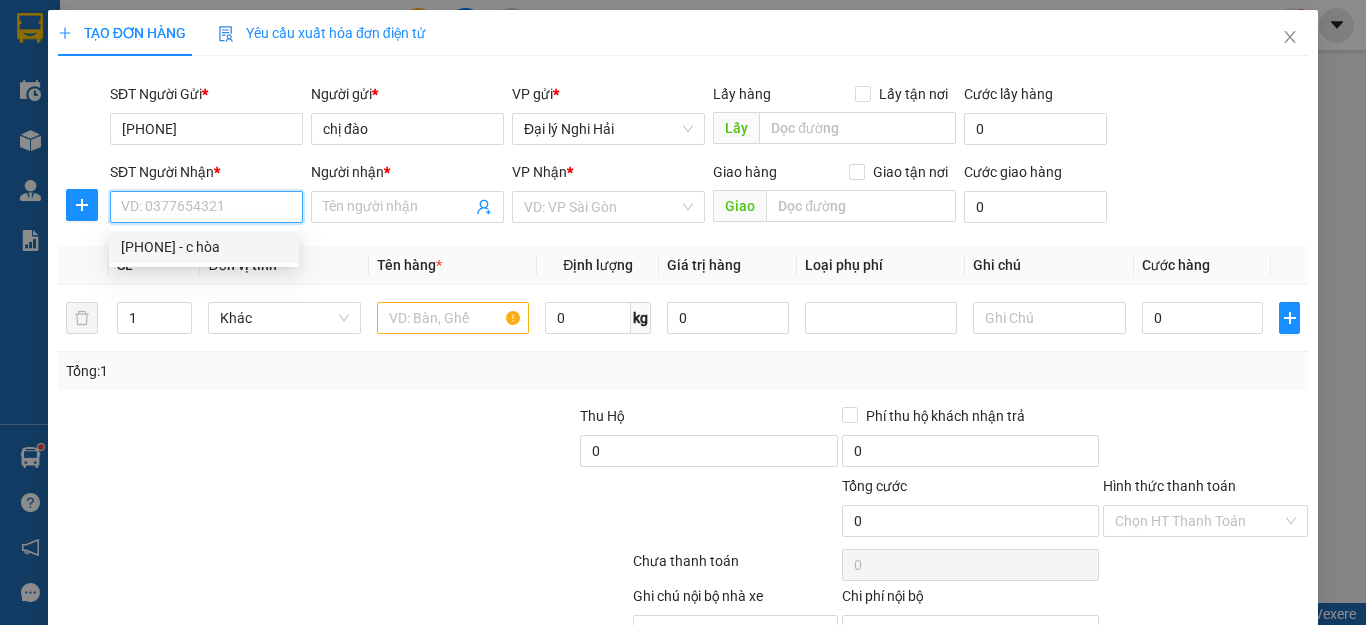 click on "[PHONE] - c hòa" at bounding box center (204, 247) 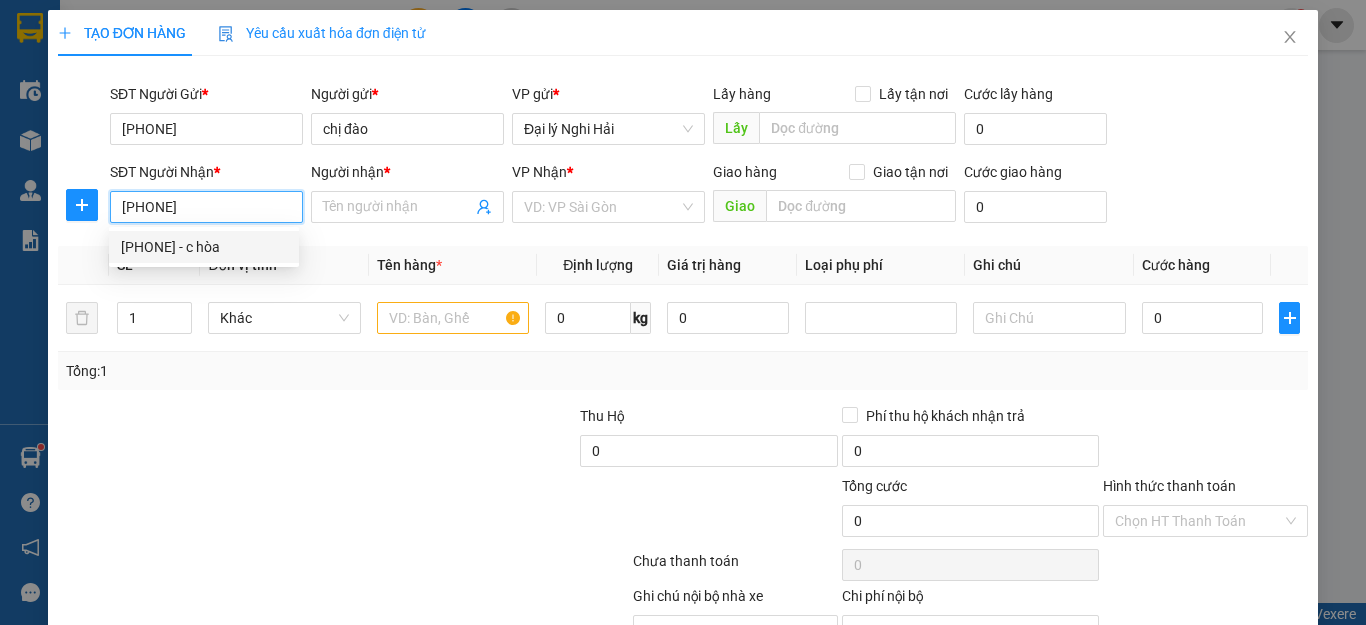 type on "c hòa" 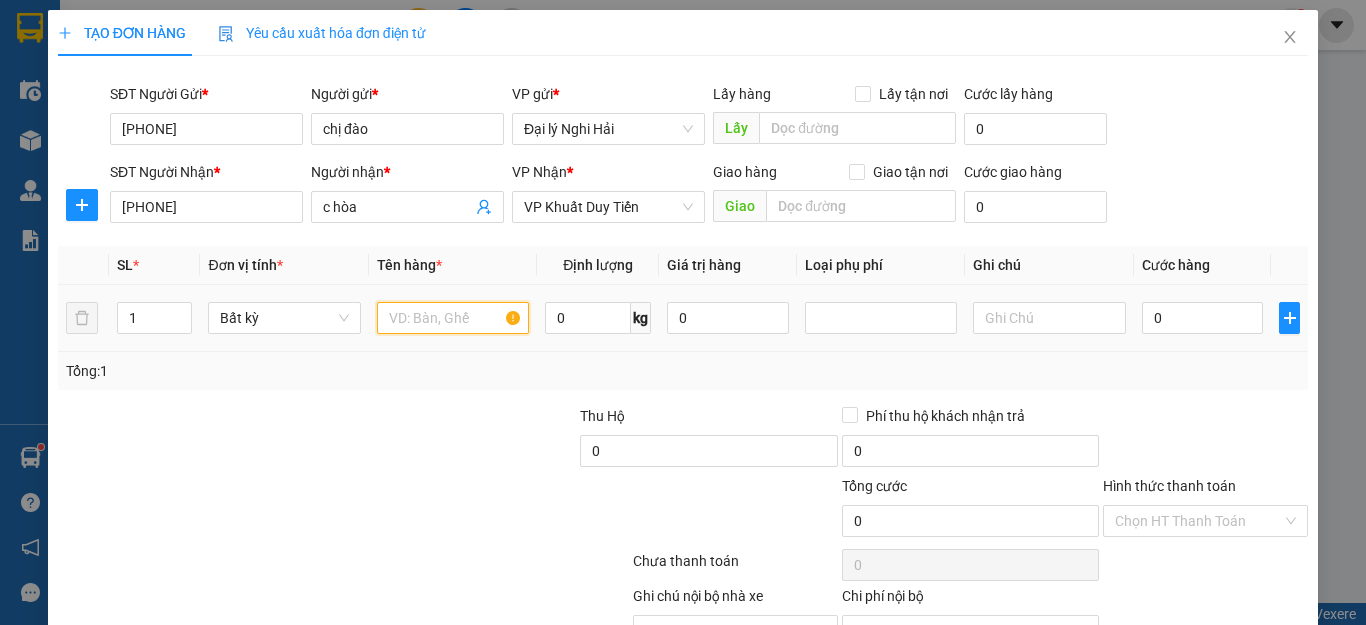 click at bounding box center (453, 318) 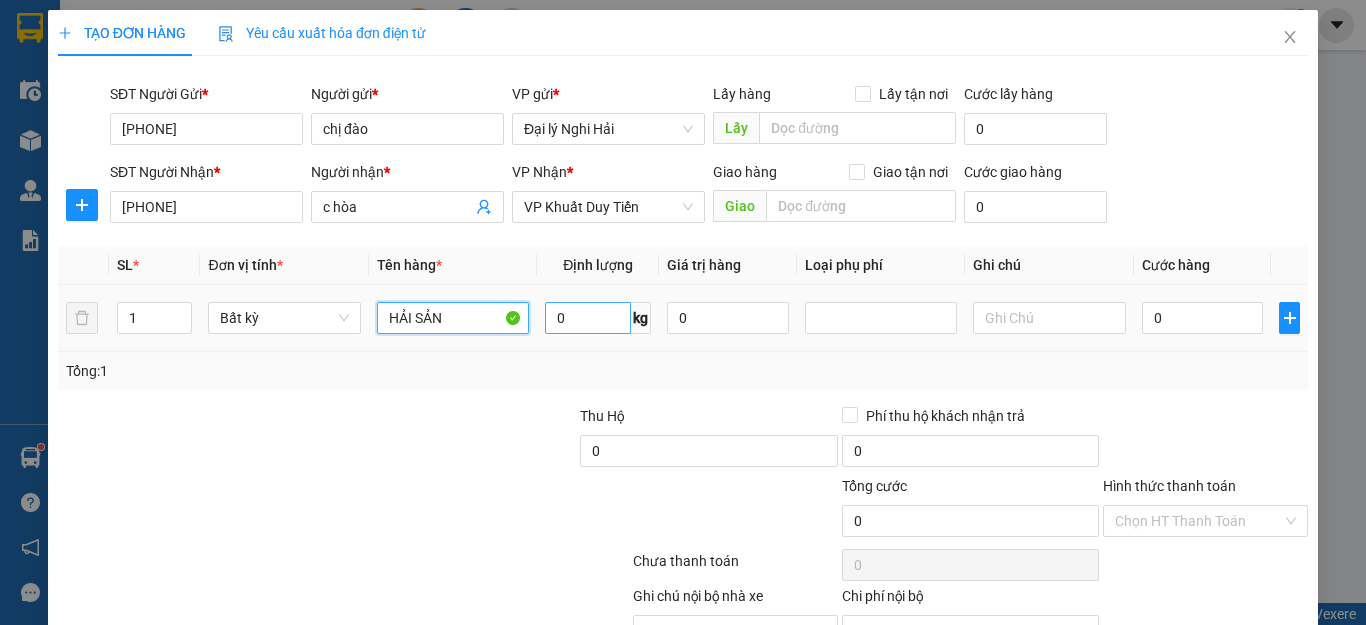 type on "HẢI SẢN" 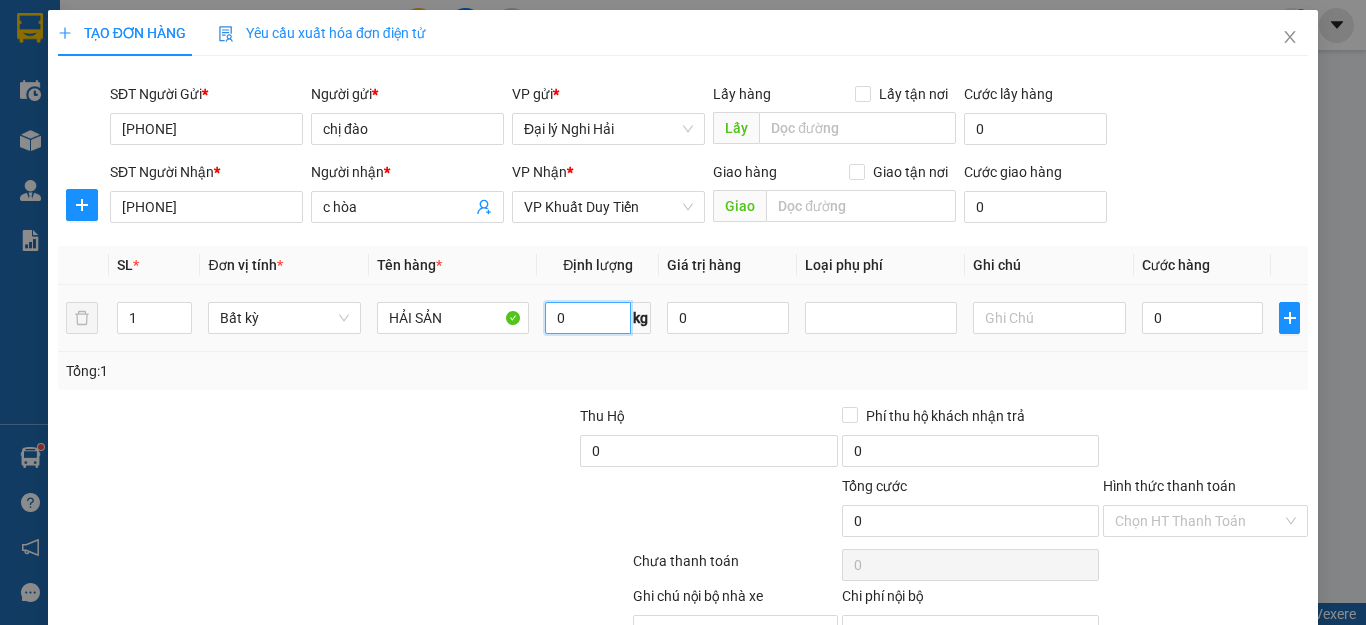 click on "0" at bounding box center [588, 318] 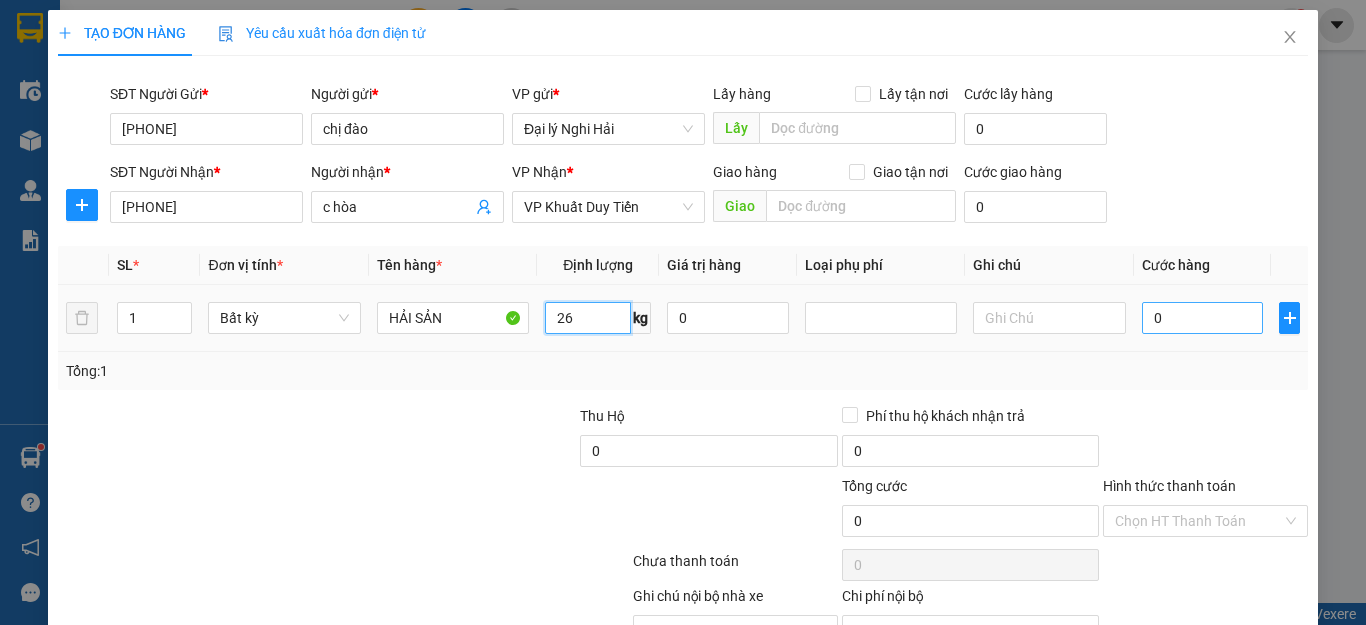 type on "26" 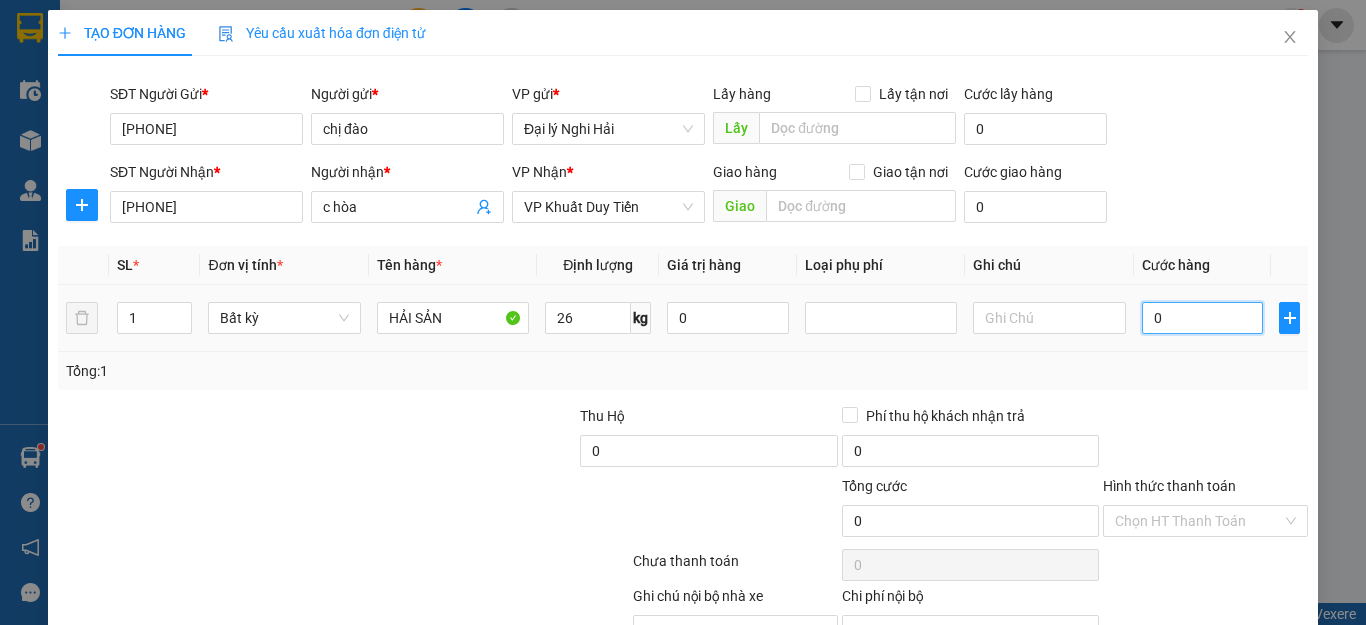 click on "0" at bounding box center [1203, 318] 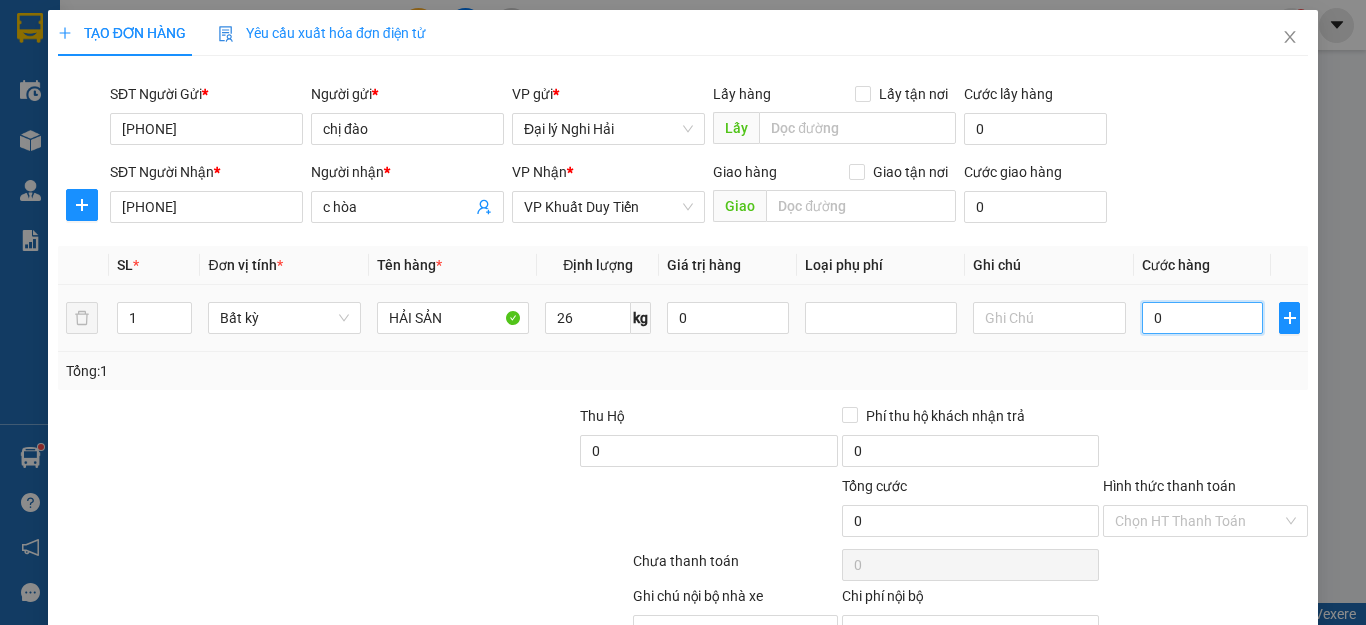 type on "70.000" 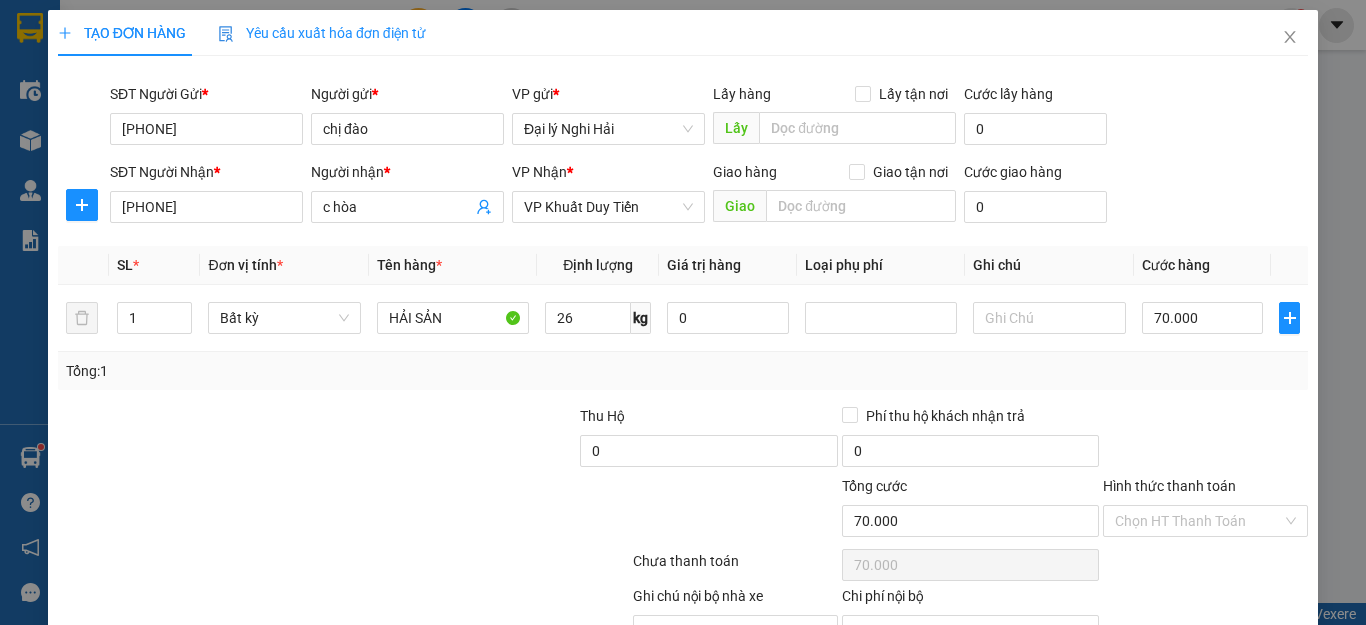 scroll, scrollTop: 108, scrollLeft: 0, axis: vertical 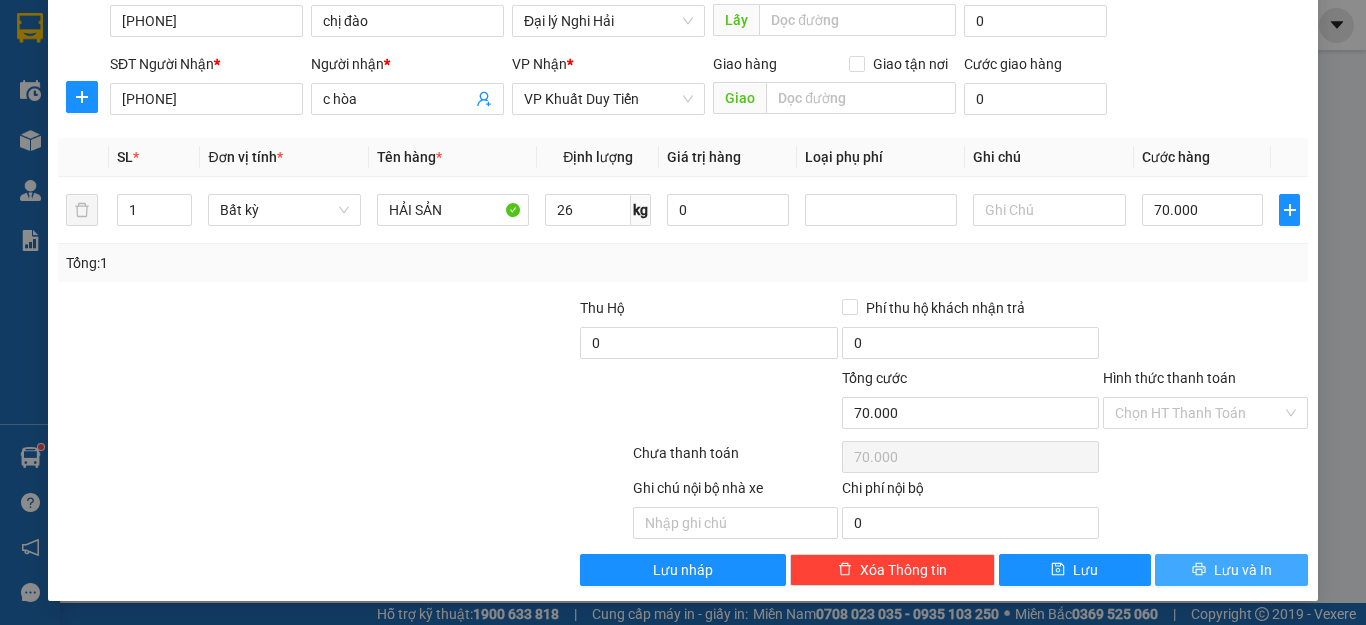 click on "Lưu và In" at bounding box center [1243, 570] 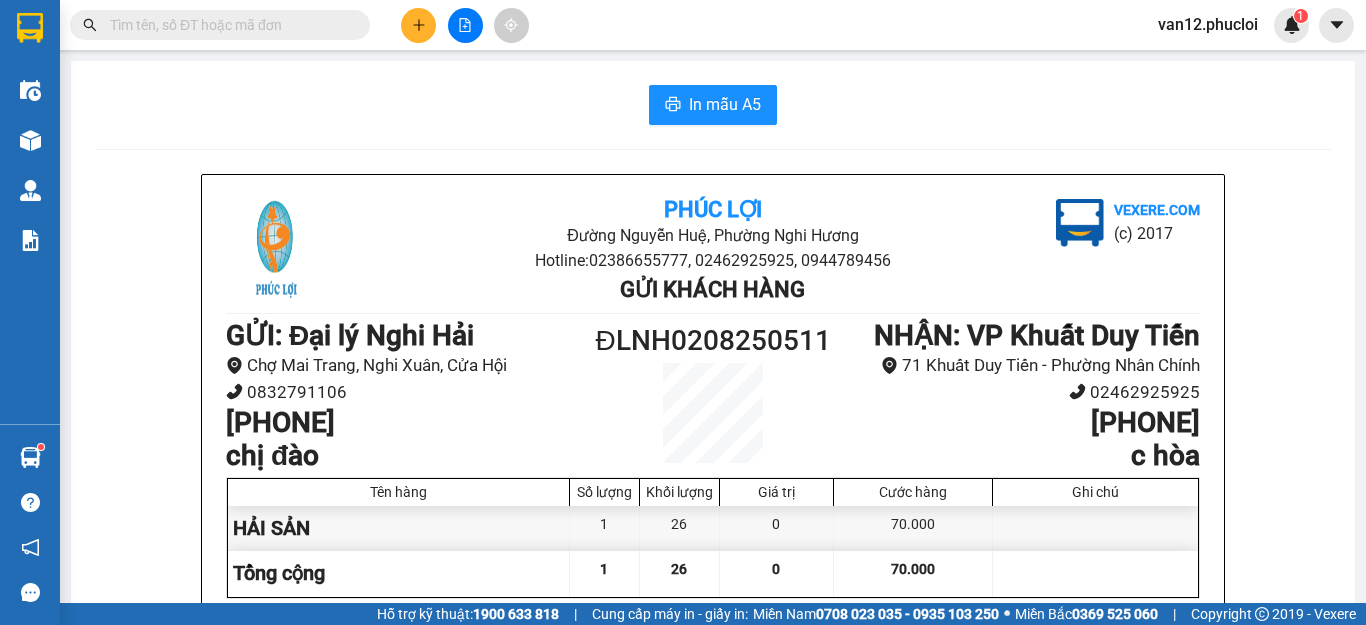click on "In mẫu A5
Phúc Lợi Đường Nguyễn Huệ, Phường Nghi Hương Hotline:  [PHONE], [PHONE], [PHONE] Gửi khách hàng Vexere.com (c) 2017 GỬI :   Đại lý Nghi Hải   Chợ Mai Trang, Nghi Xuân, Cửa Hội   [PHONE] [PHONE] chị đào ĐLNH0208250511 NHẬN :   VP Khuất Duy Tiến   71 Khuất Duy Tiến - Phường Nhân Chính   [PHONE] [PHONE] c hòa Tên hàng Số lượng Khối lượng Giá trị Cước hàng Ghi chú HẢI SẢN 1 26 0 70.000 Tổng cộng 1 26 0 70.000 Loading... Chưa Thu : 70.000 Tổng phải thu: 70.000 Người gửi hàng xác nhận (Tôi đã đọc và đồng ý nộp dung phiếu gửi hàng) 20:22, ngày 02 tháng 08 năm 2025 NV nhận hàng (Kí và ghi rõ họ tên) ĐL Nghi Hải Quy định nhận/gửi hàng : - Không để tiền, các chất cấm, hàng hóa cấm vận chuyển vào hàng hóa gửi. - Khách hàng tự chịu trách nhiệm về tính hợp pháp của hàng hóa gửi." at bounding box center [713, 518] 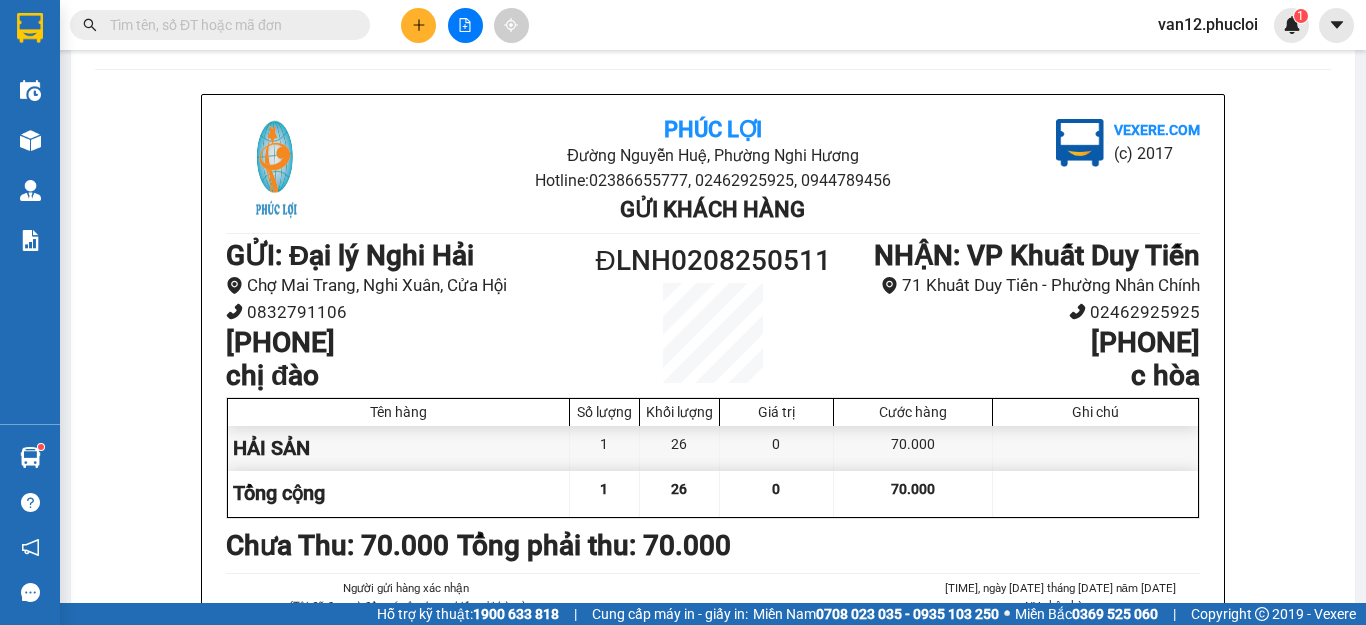 scroll, scrollTop: 120, scrollLeft: 0, axis: vertical 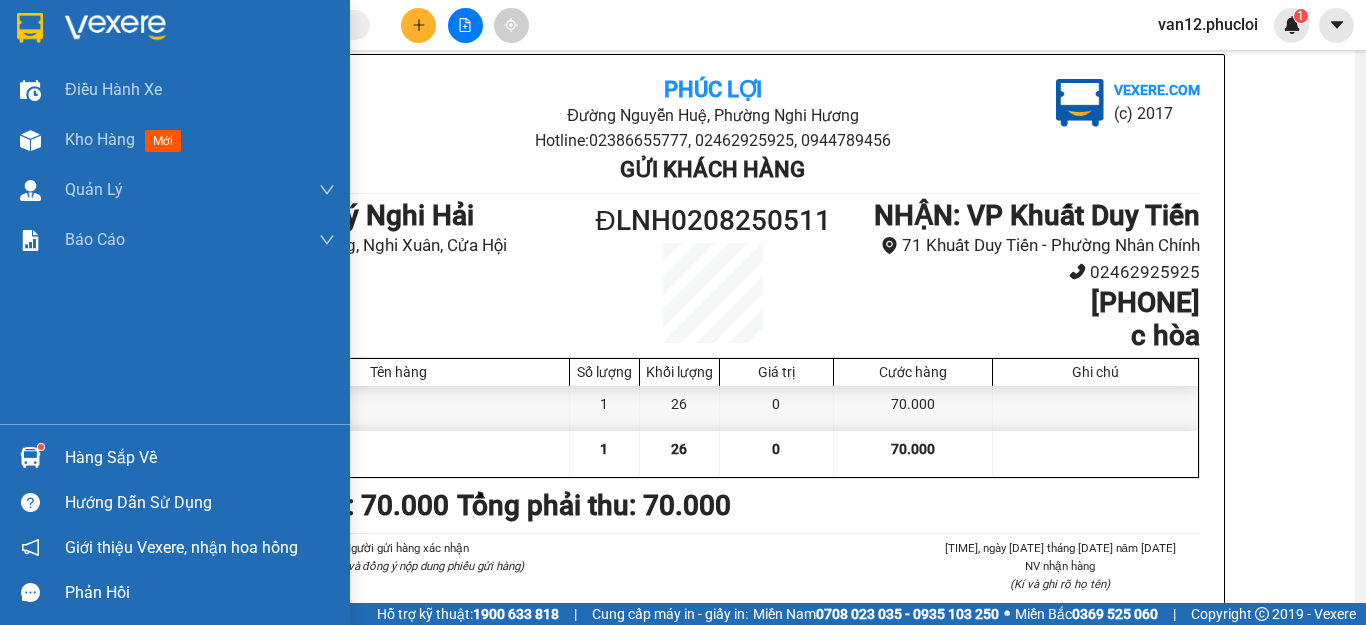 click at bounding box center (30, 28) 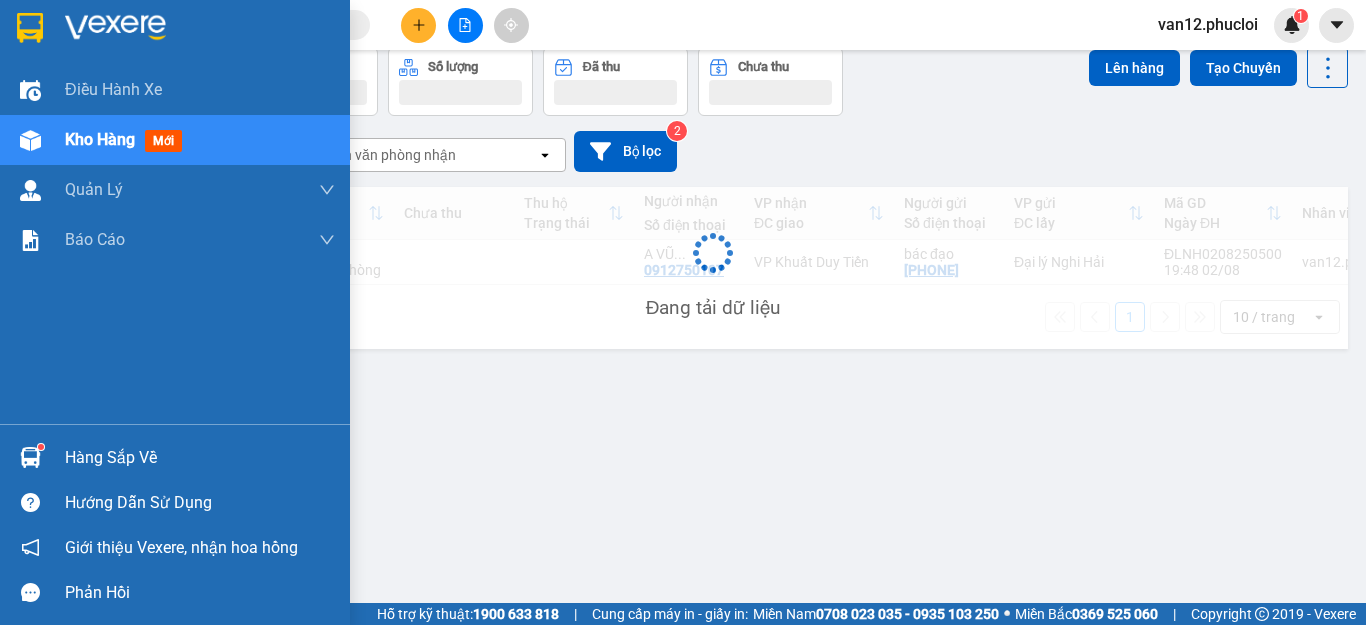 scroll, scrollTop: 92, scrollLeft: 0, axis: vertical 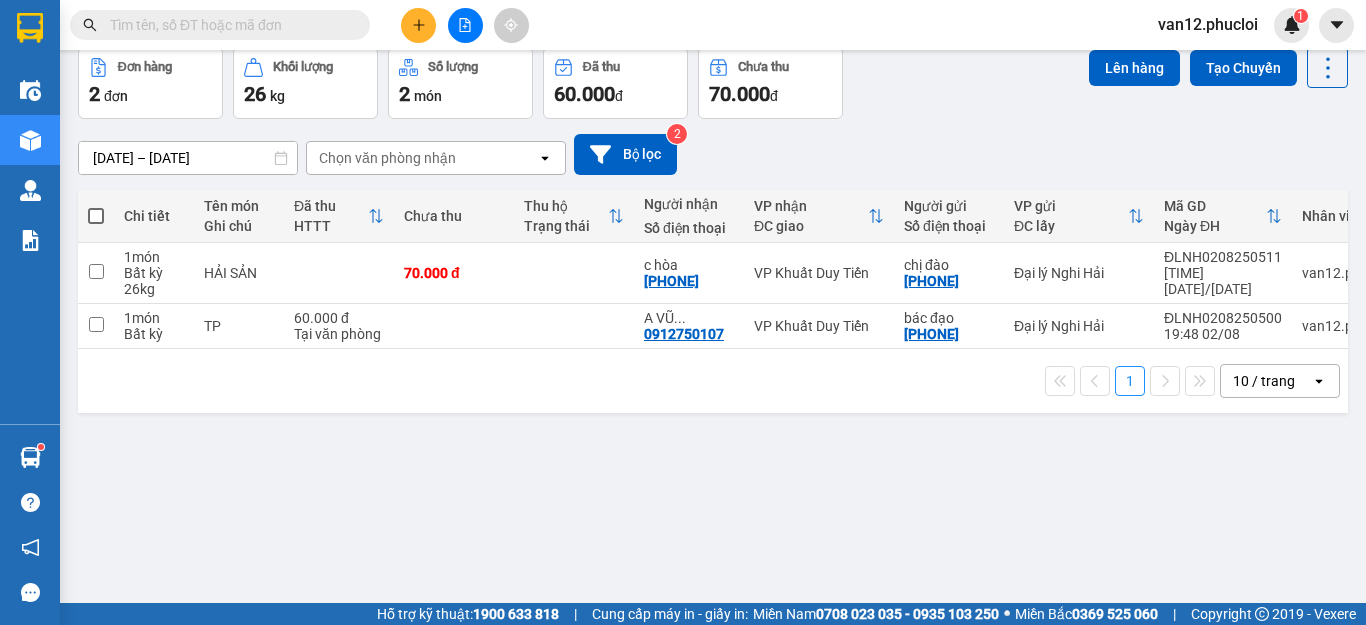 click at bounding box center (96, 216) 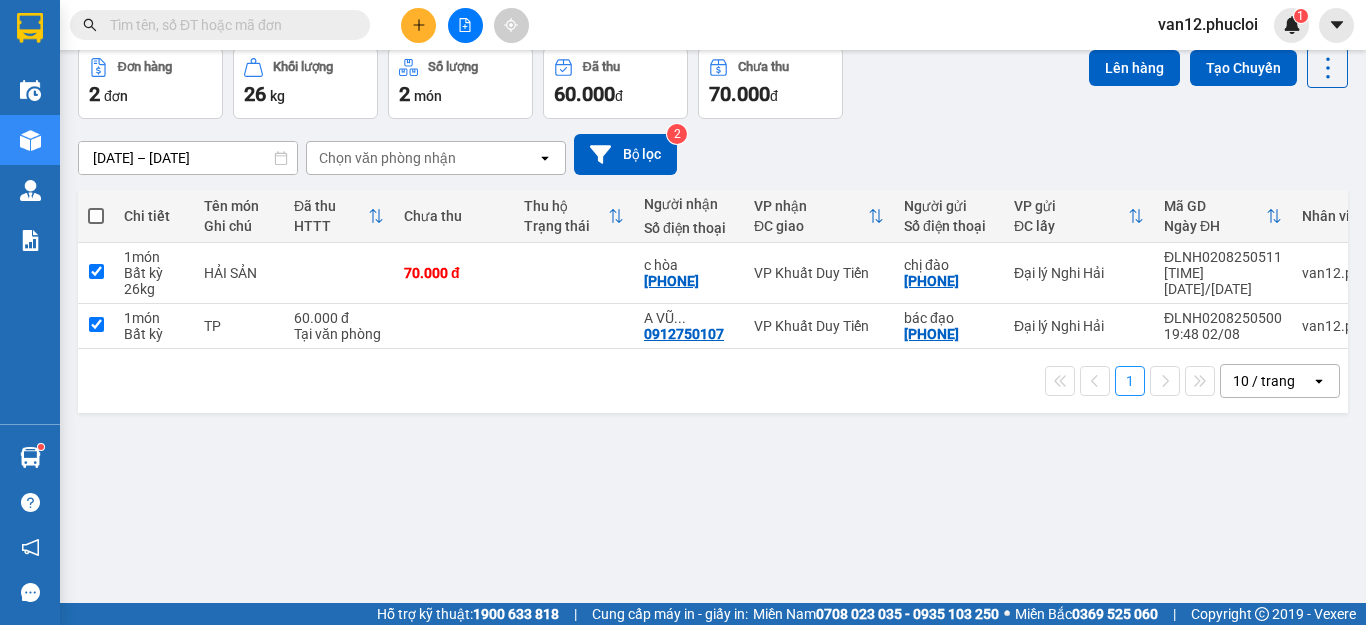 checkbox on "true" 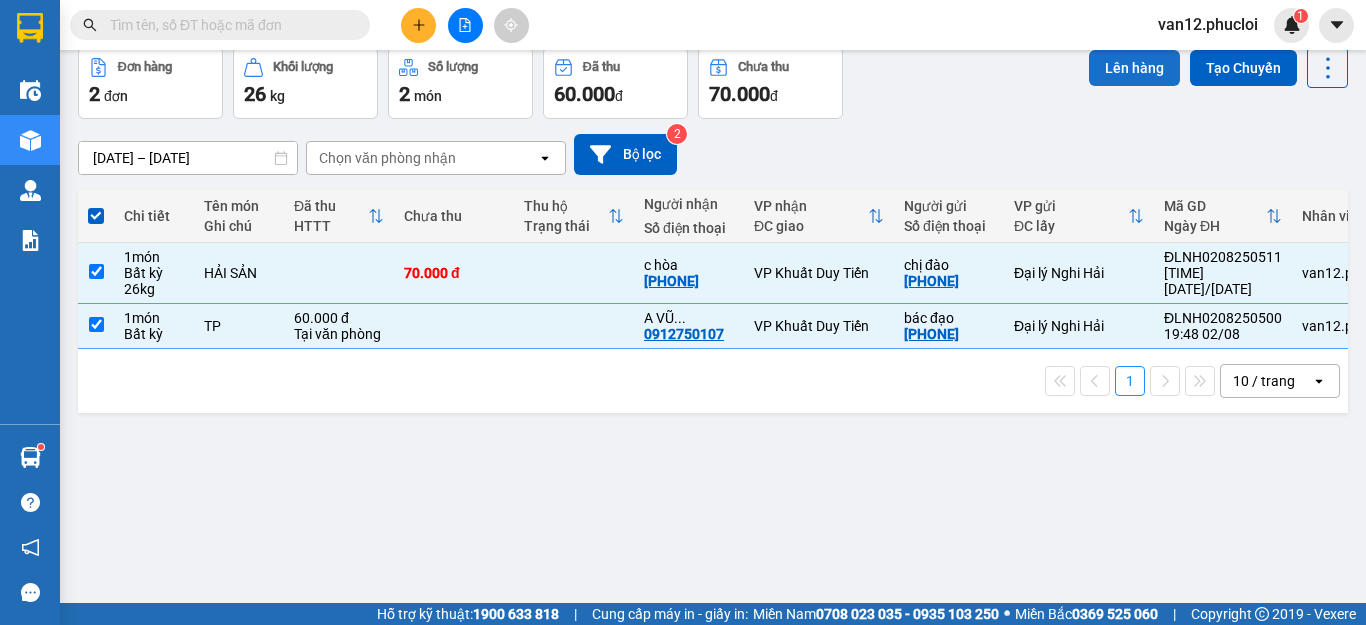 click on "Lên hàng" at bounding box center [1134, 68] 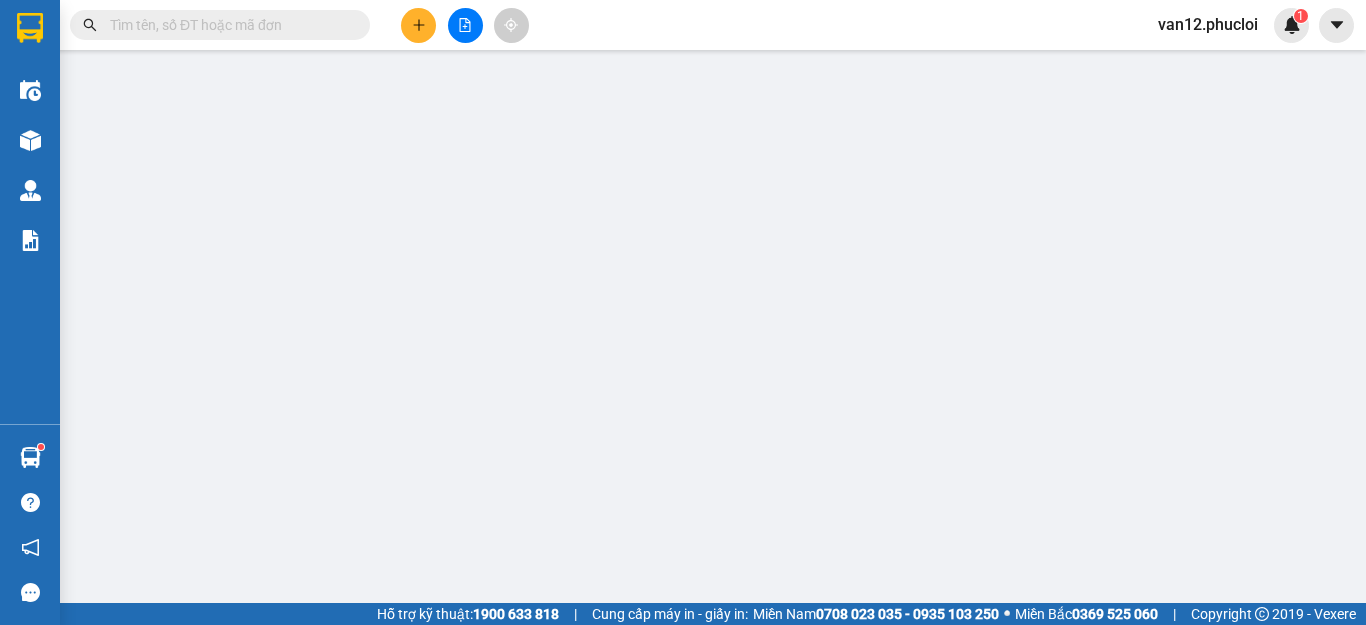 scroll, scrollTop: 0, scrollLeft: 0, axis: both 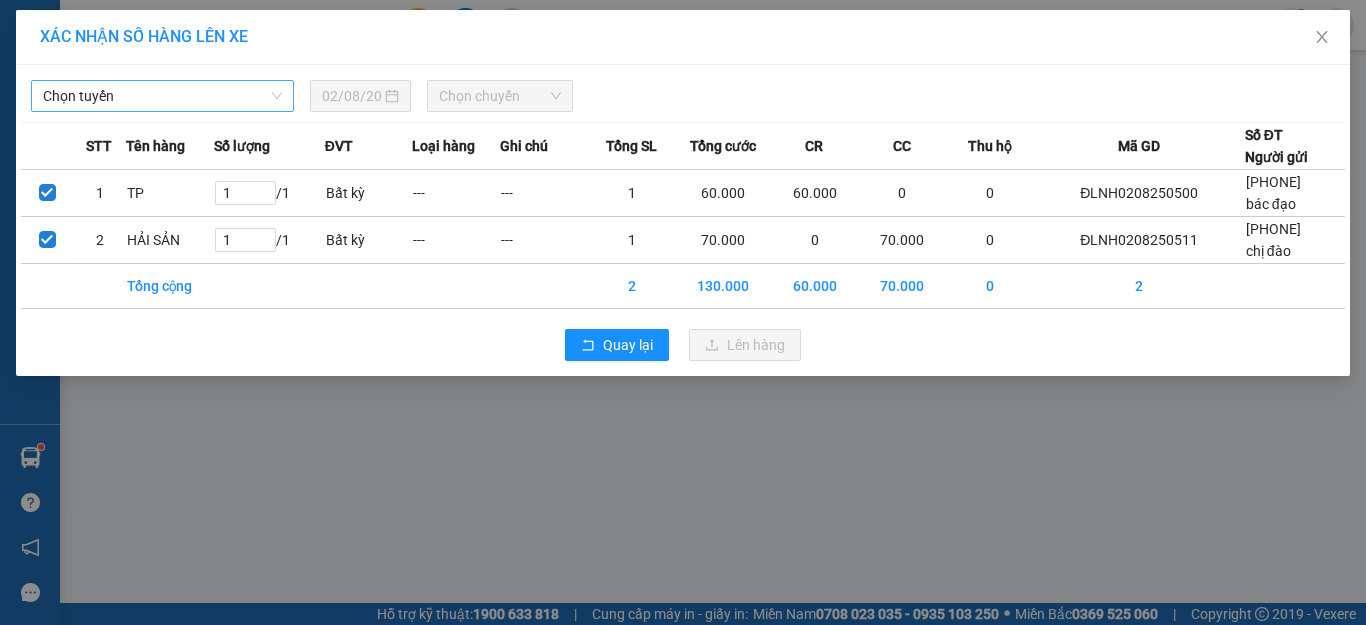 click on "Chọn tuyến" at bounding box center [162, 96] 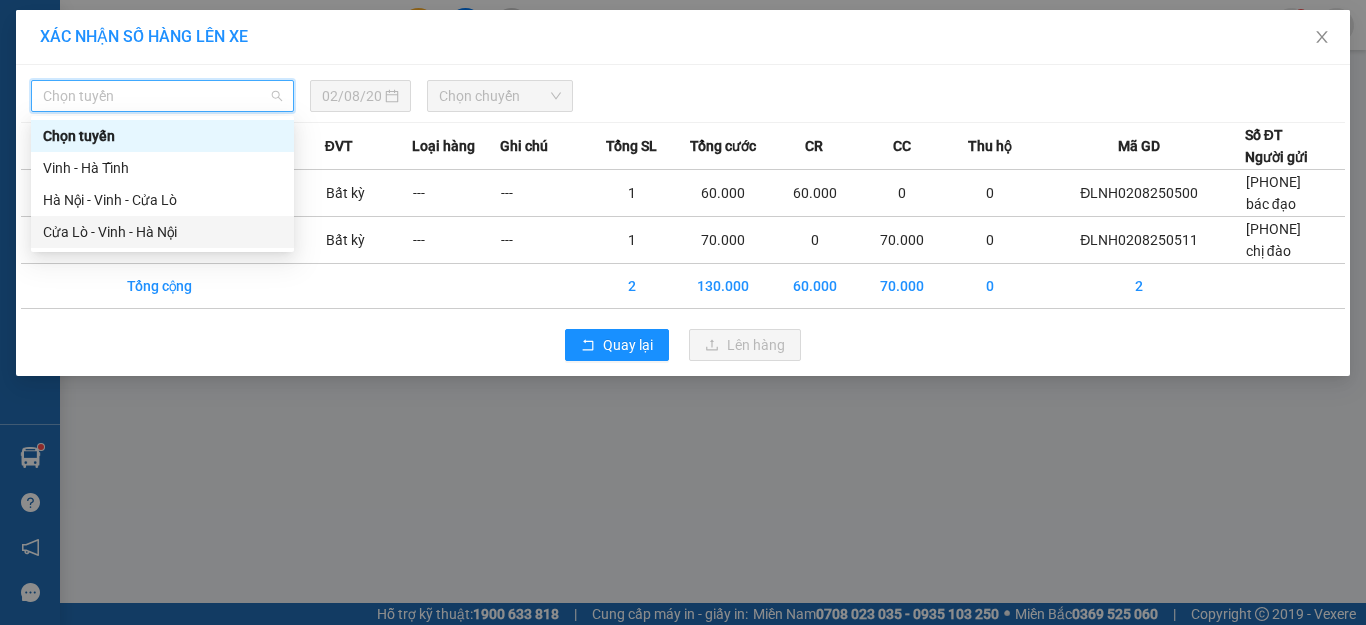 click on "Cửa Lò - Vinh - Hà Nội" at bounding box center (162, 232) 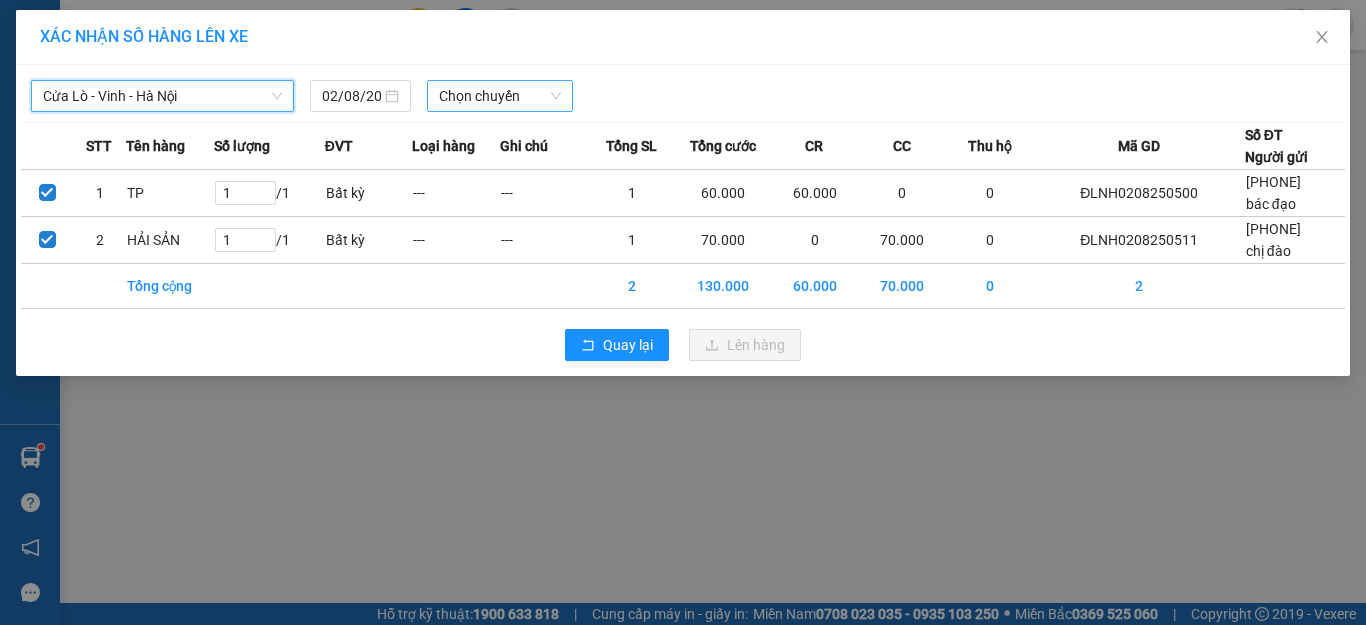 click on "Chọn chuyến" at bounding box center (500, 96) 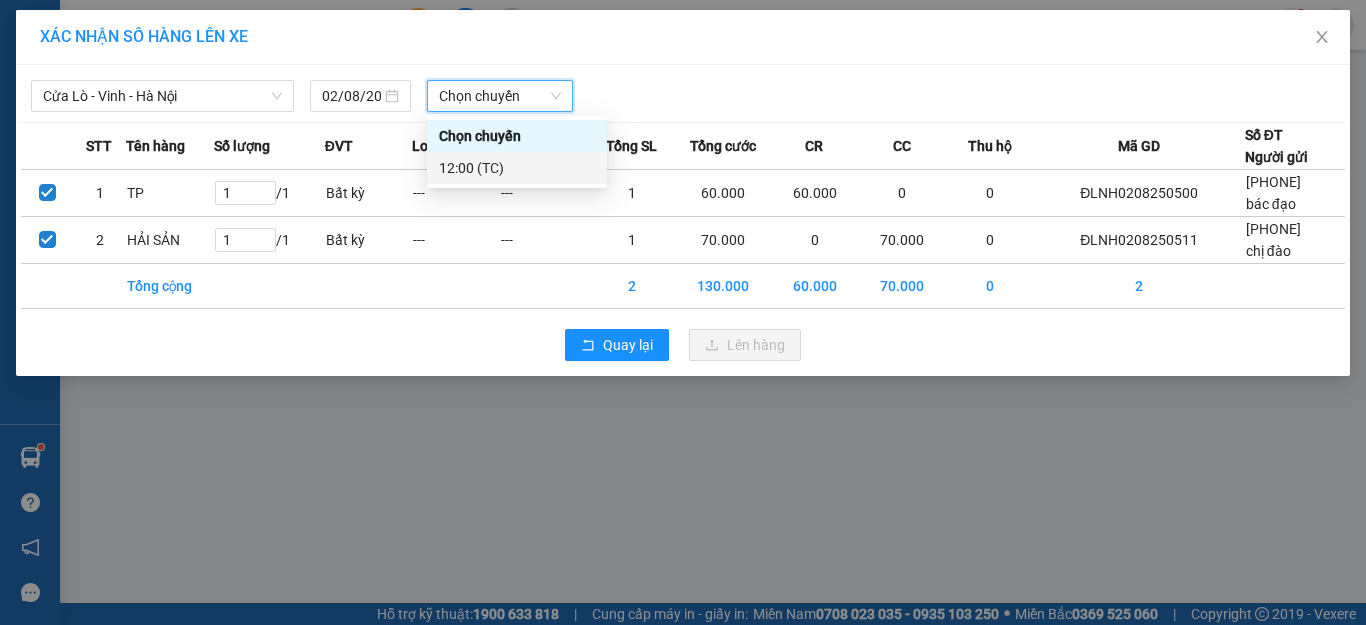 click on "XÁC NHẬN SỐ HÀNG LÊN XE Cửa Lò - Vinh - Hà Nội 02/08/2025 Chọn chuyến Chọn chuyến STT Tên hàng Số lượng ĐVT Loại hàng Ghi chú Tổng SL Tổng cước CR CC Thu hộ Mã GD Số ĐT   Người gửi 1 TP 1  /  1 Bất kỳ --- --- 1 60.000 60.000 0 0 ĐLNH0208250500 [PHONE] bác đạo 2 HẢI SẢN 1  /  1 Bất kỳ --- --- 1 70.000 0 70.000 0 ĐLNH0208250511 [PHONE] chị đào     Tổng cộng         2 130.000 60.000 70.000 0 2   Quay lại Lên hàng" at bounding box center (683, 312) 